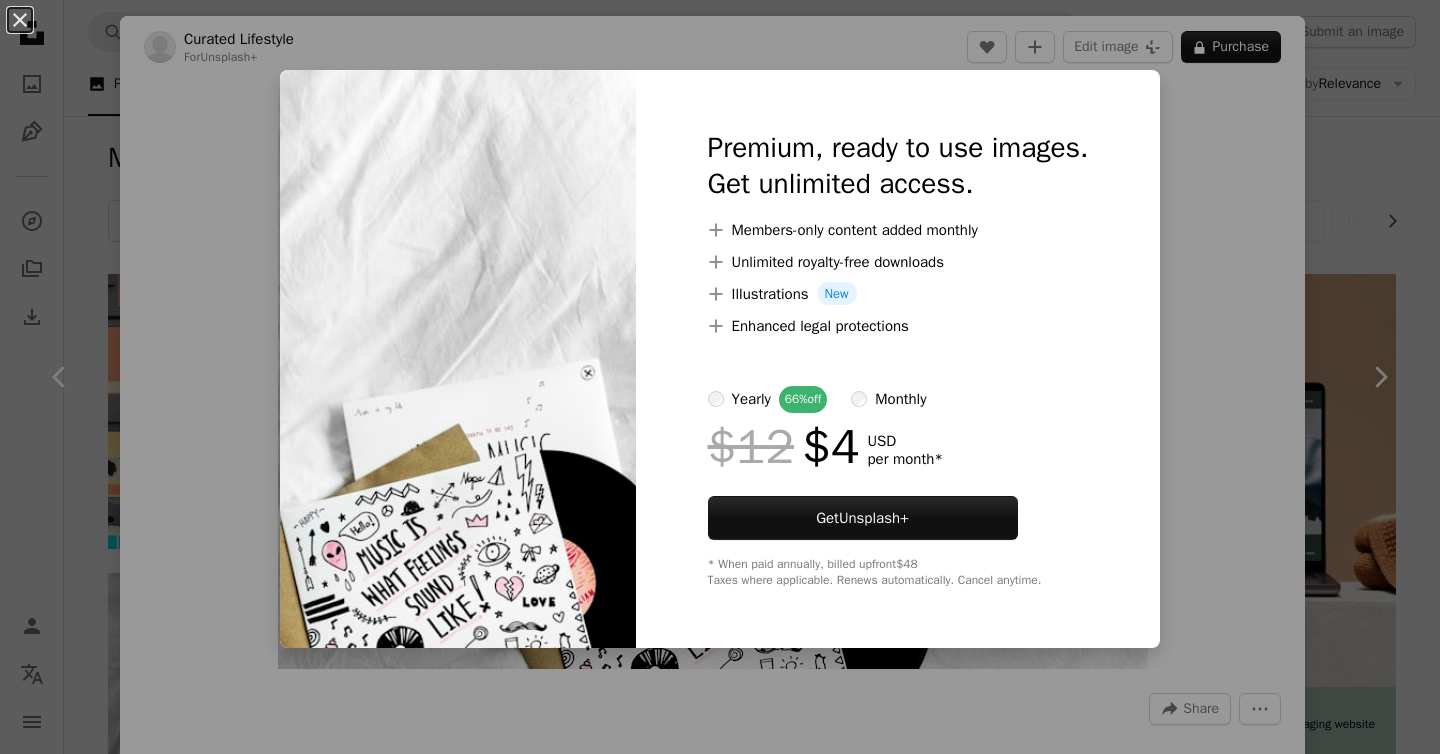 scroll, scrollTop: 241, scrollLeft: 0, axis: vertical 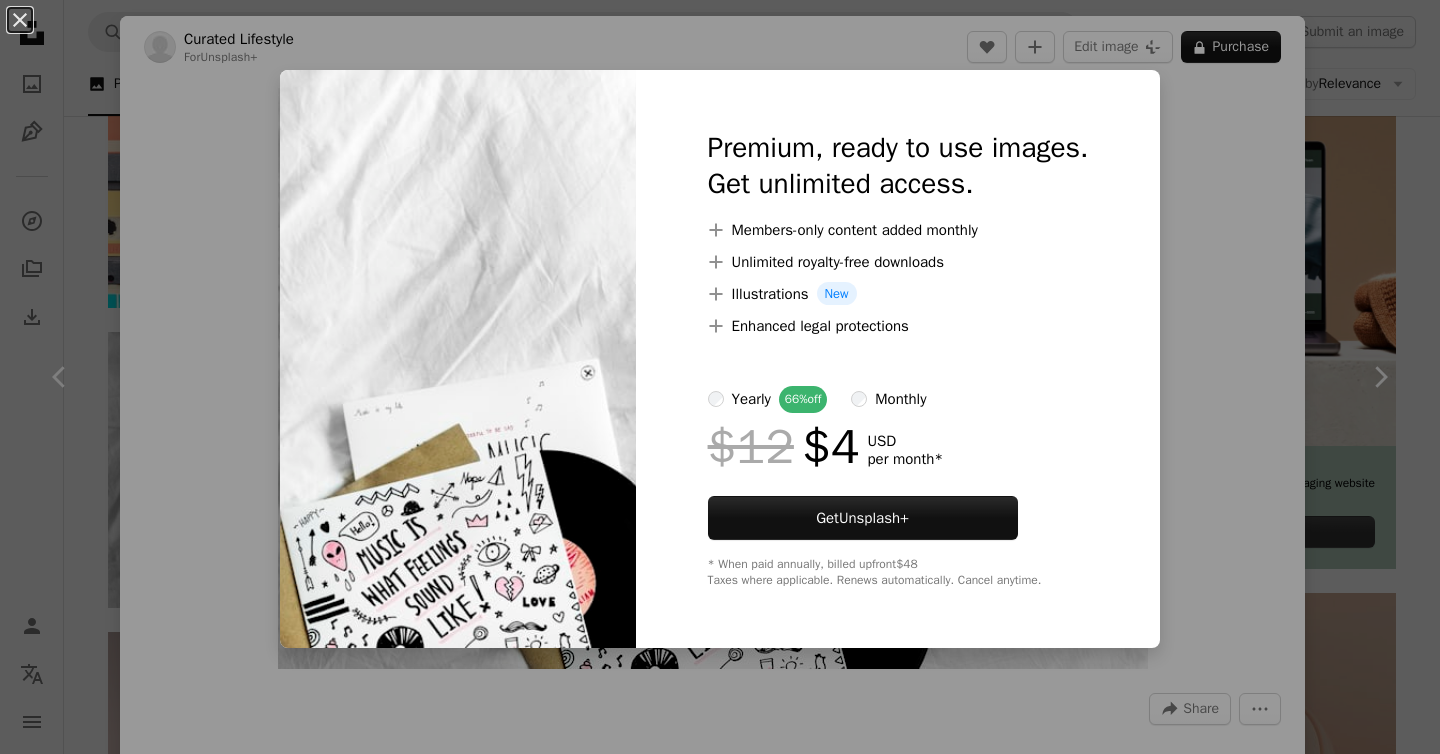 click on "monthly" at bounding box center (900, 399) 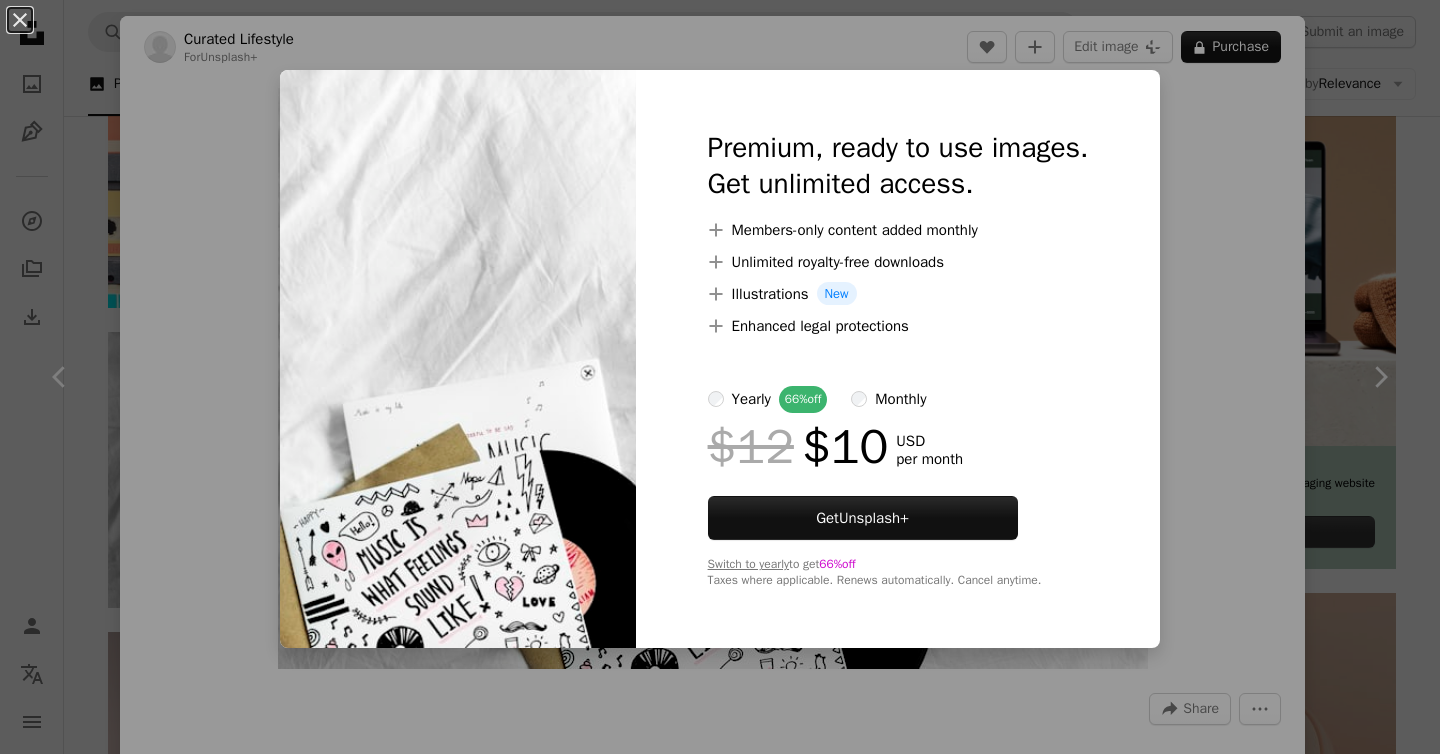click on "yearly" at bounding box center [751, 399] 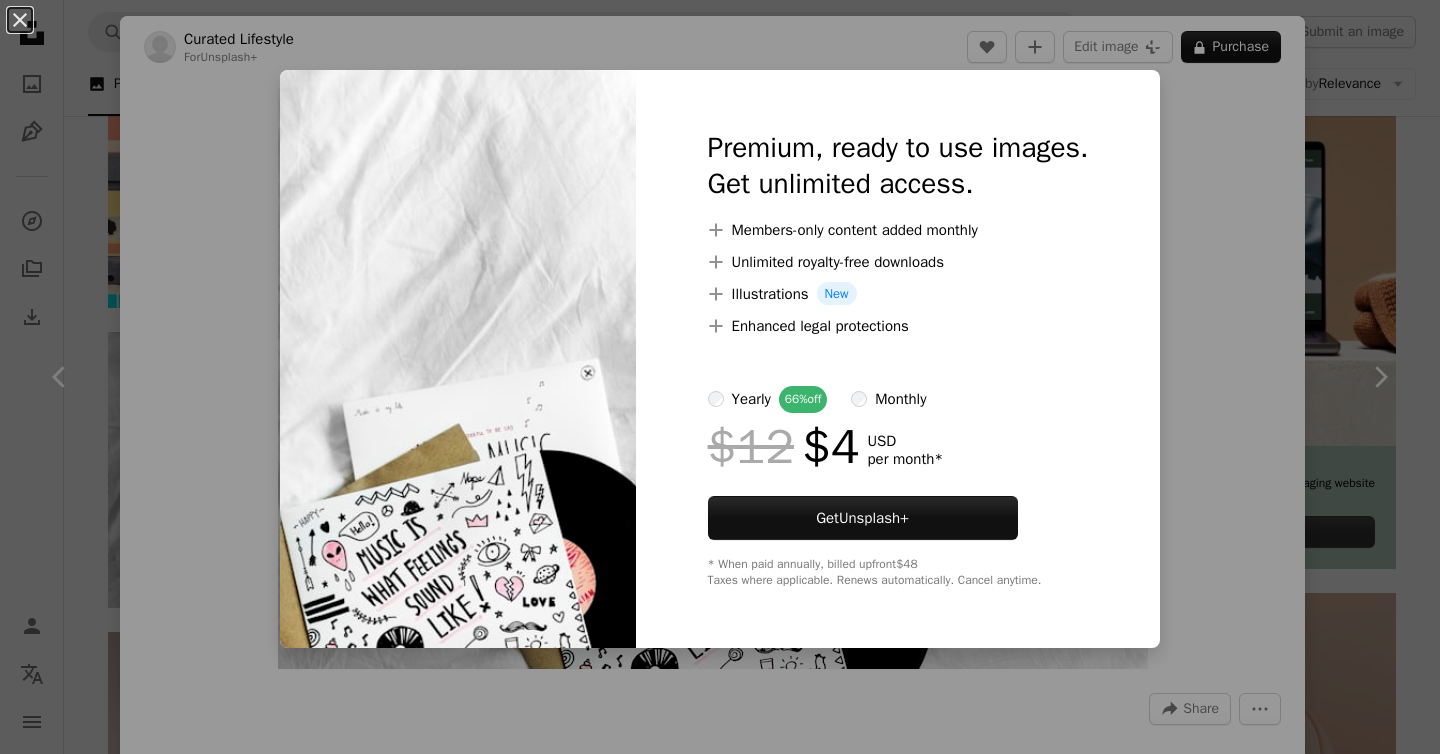 click on "An X shape Premium, ready to use images. Get unlimited access. A plus sign Members-only content added monthly A plus sign Unlimited royalty-free downloads A plus sign Illustrations  New A plus sign Enhanced legal protections yearly 66%  off monthly $12   $4 USD per month * Get  Unsplash+ * When paid annually, billed upfront  $48 Taxes where applicable. Renews automatically. Cancel anytime." at bounding box center [720, 377] 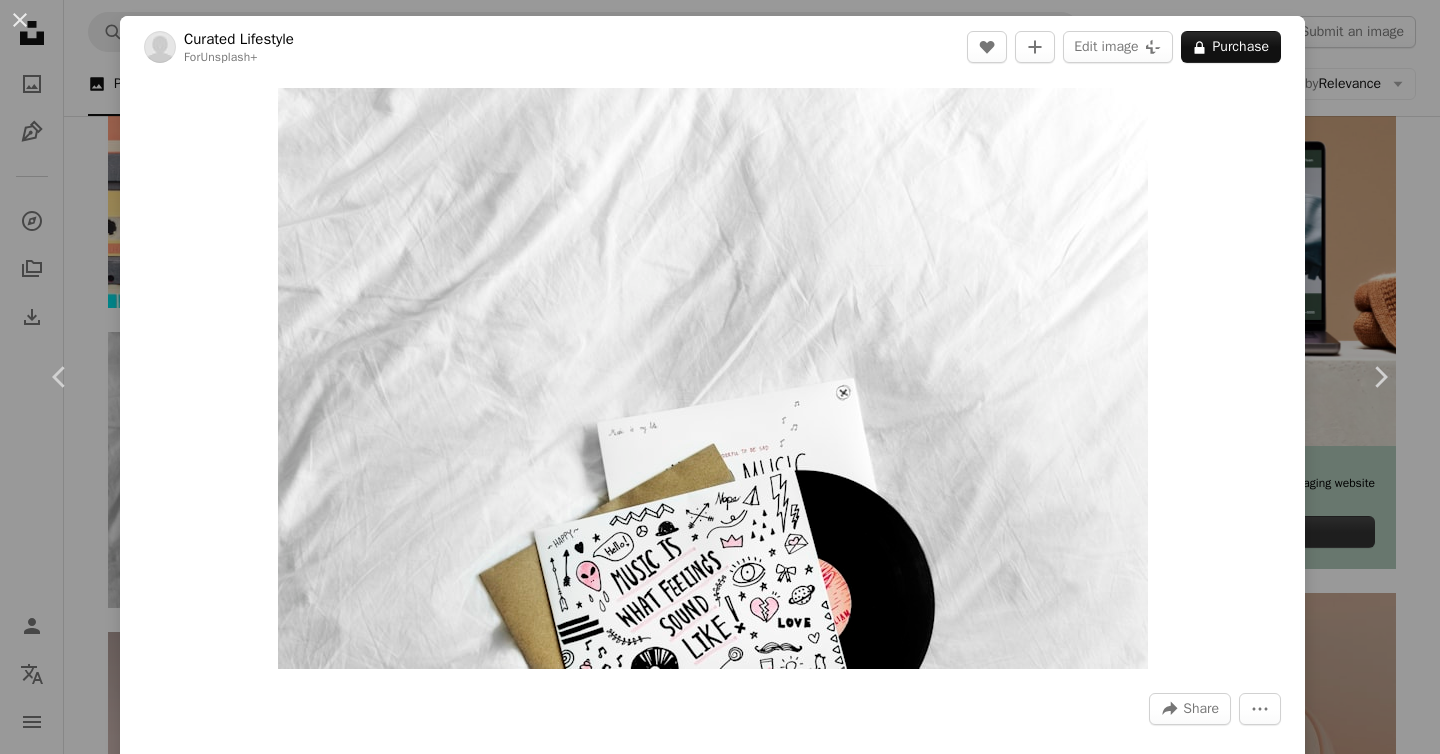 click on "An X shape Chevron left Chevron right Curated Lifestyle For  Unsplash+ A heart A plus sign Edit image   Plus sign for Unsplash+ A lock   Purchase Zoom in A forward-right arrow Share More Actions Calendar outlined Published on  August 15, 2024 Safety Licensed under the  Unsplash+ License Music photography logo thailand metal fun horizontal classical music flat lay heavy instrumental Free pictures From this series Plus sign for Unsplash+ Related images Plus sign for Unsplash+ A heart A plus sign [FIRST] [LAST] For  Unsplash+ A lock   Purchase Plus sign for Unsplash+ A heart A plus sign [FIRST] [LAST] For  Unsplash+ A lock   Purchase Plus sign for Unsplash+ A heart A plus sign [FIRST] [LAST] For  Unsplash+ A lock   Purchase Plus sign for Unsplash+ A heart A plus sign Curated Lifestyle For  Unsplash+ A lock   Purchase Plus sign for Unsplash+ A heart A plus sign Getty Images For  Unsplash+ A lock   Purchase Plus sign for Unsplash+ A heart A plus sign [FIRST] [LAST] For  Unsplash+ A lock   Purchase A heart For" at bounding box center (720, 377) 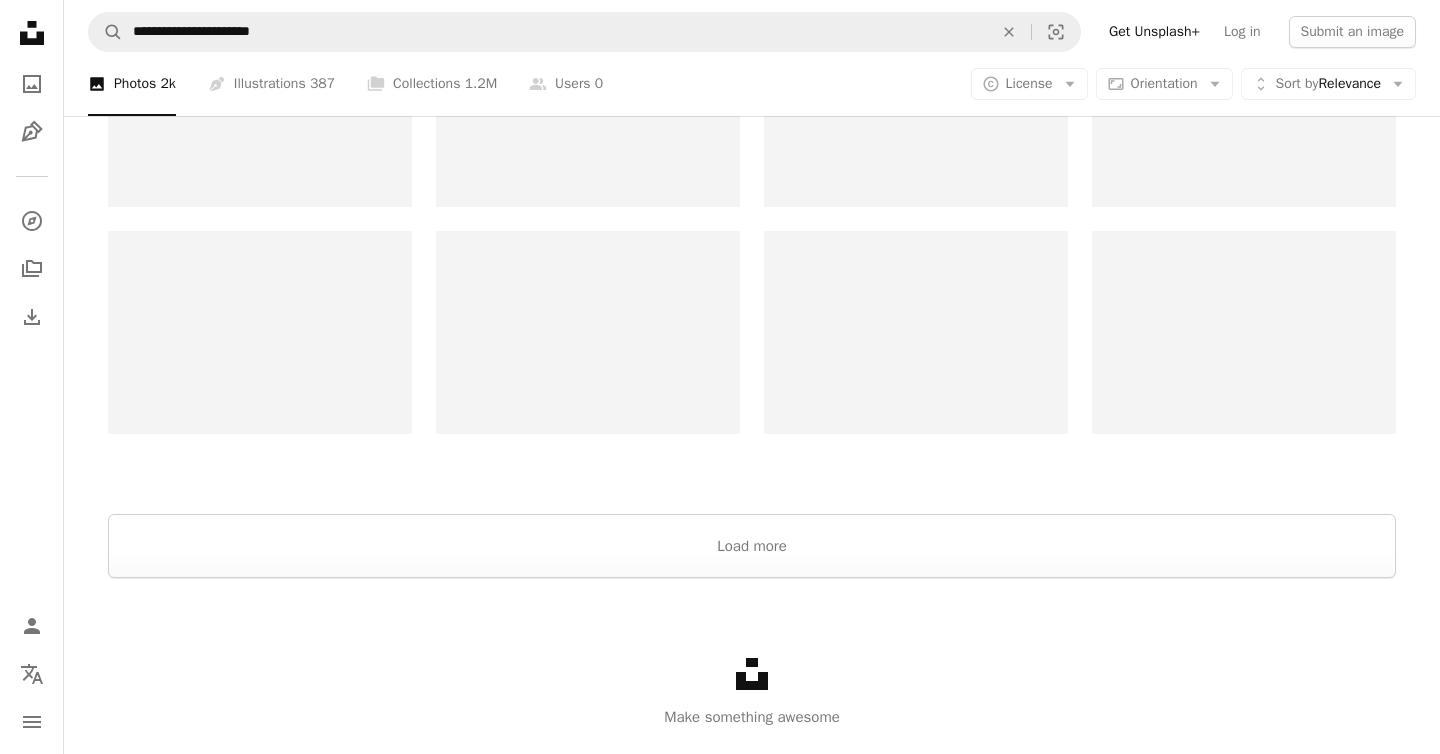 scroll, scrollTop: 3492, scrollLeft: 0, axis: vertical 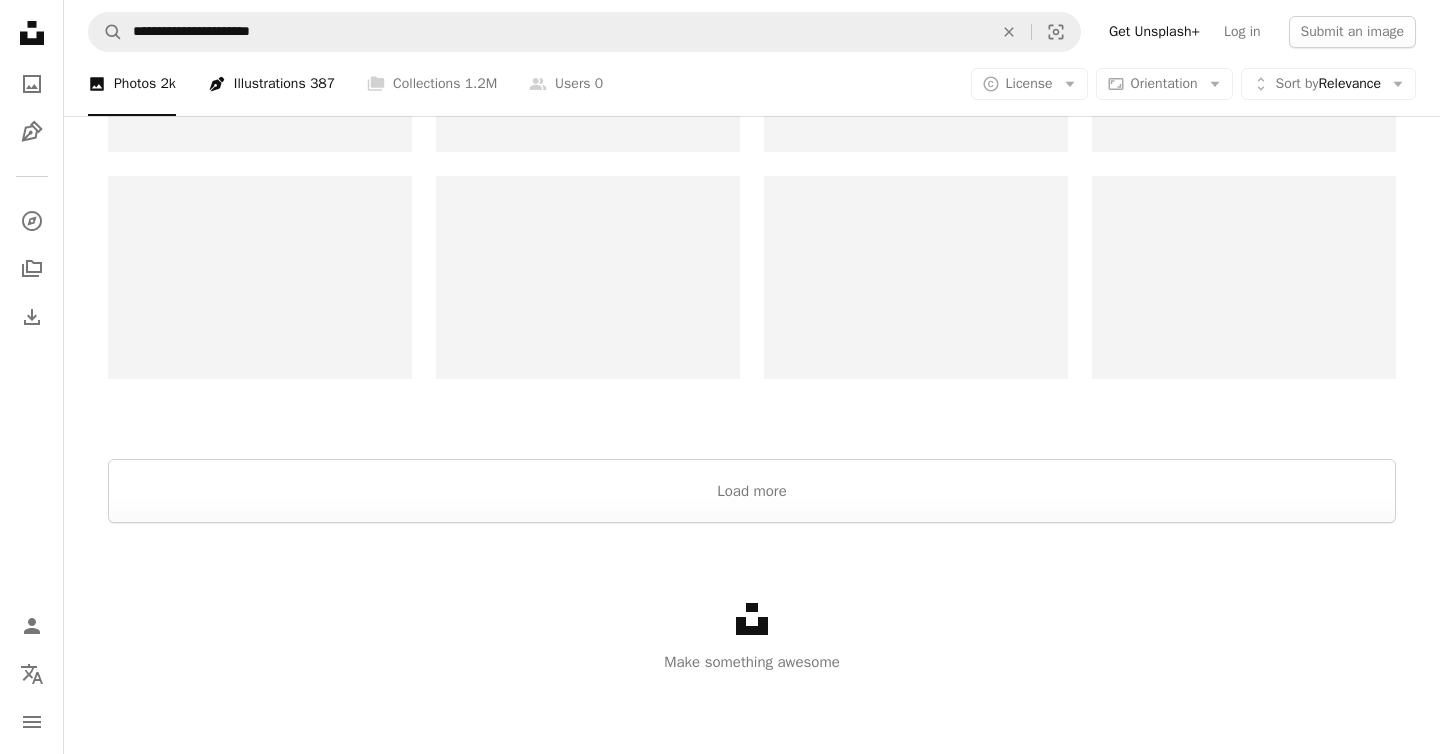 click on "Pen Tool Illustrations   387" at bounding box center (271, 84) 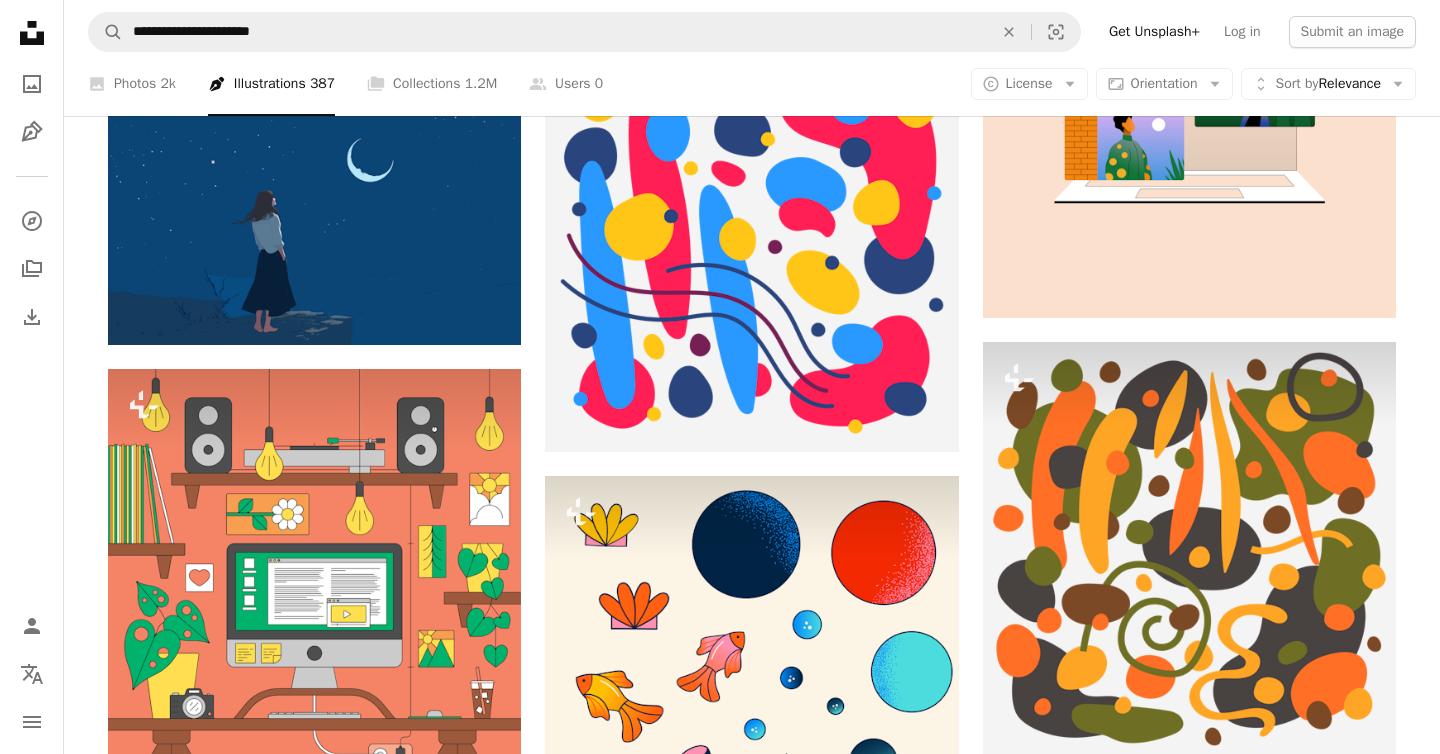 scroll, scrollTop: 898, scrollLeft: 0, axis: vertical 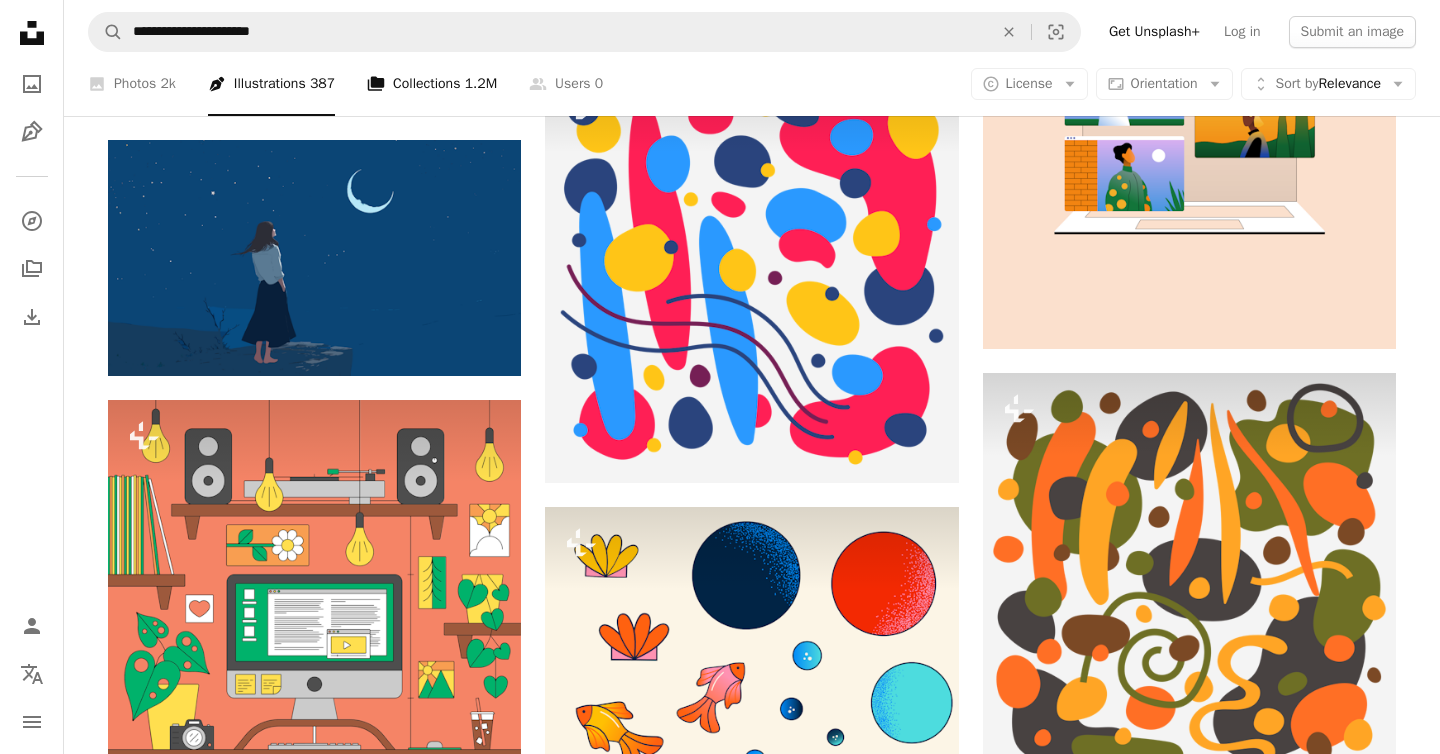 click on "A stack of folders Collections   1.2M" at bounding box center [432, 84] 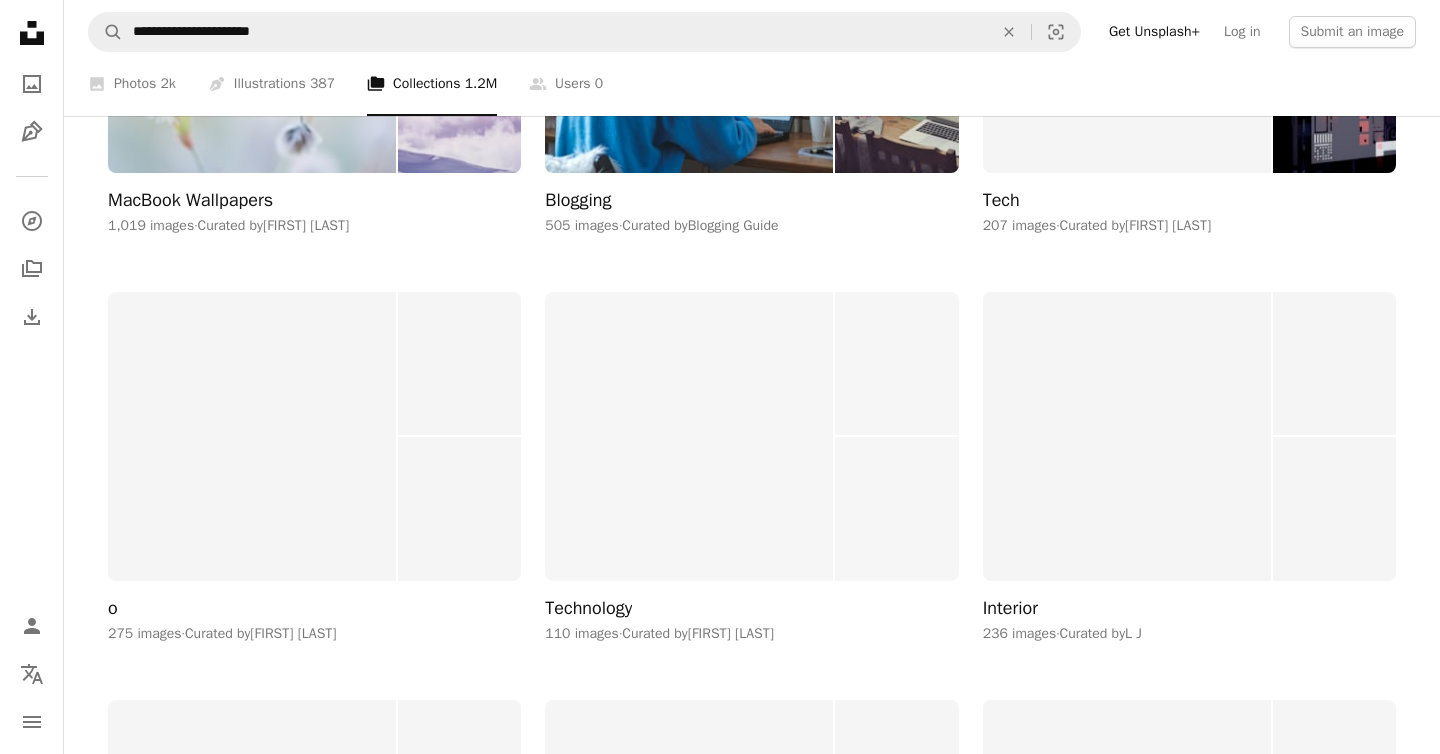 scroll, scrollTop: 2444, scrollLeft: 0, axis: vertical 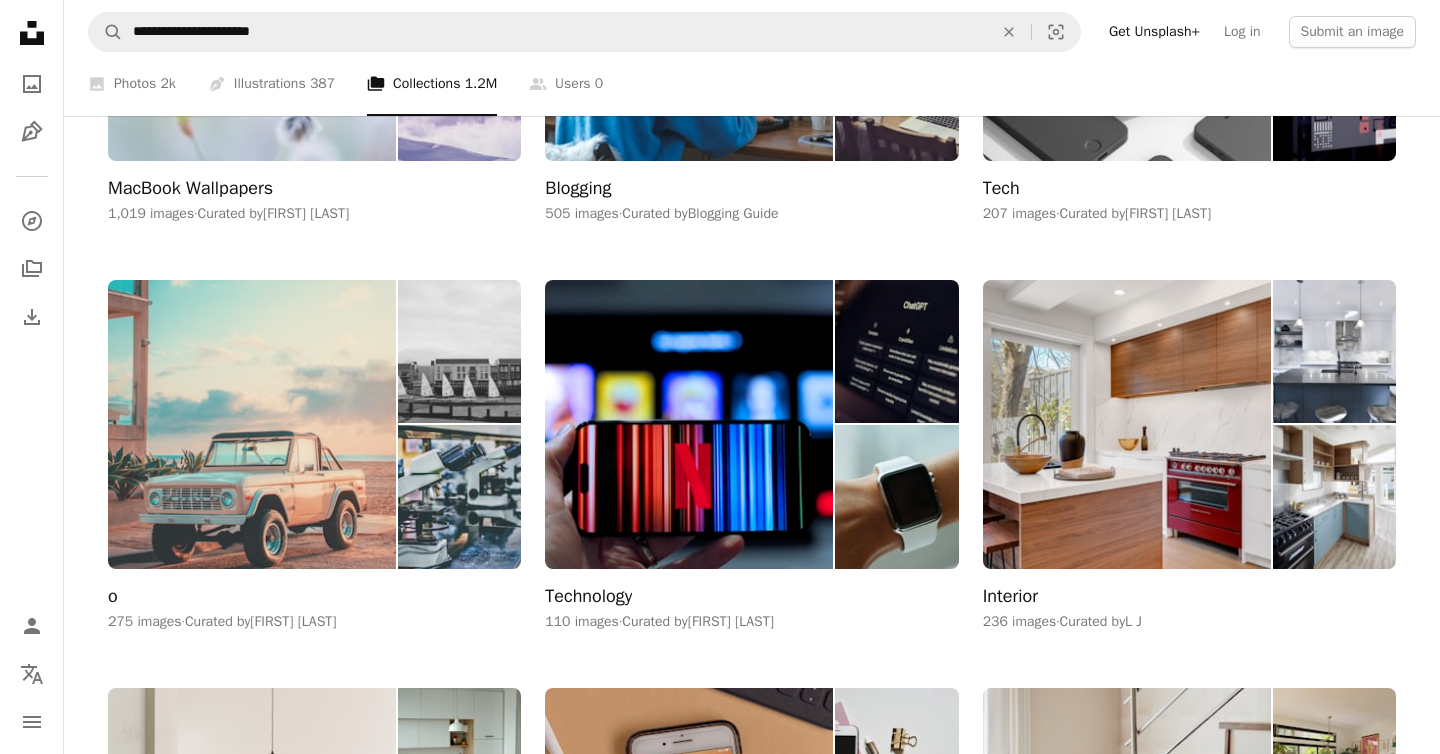 click at bounding box center (252, 424) 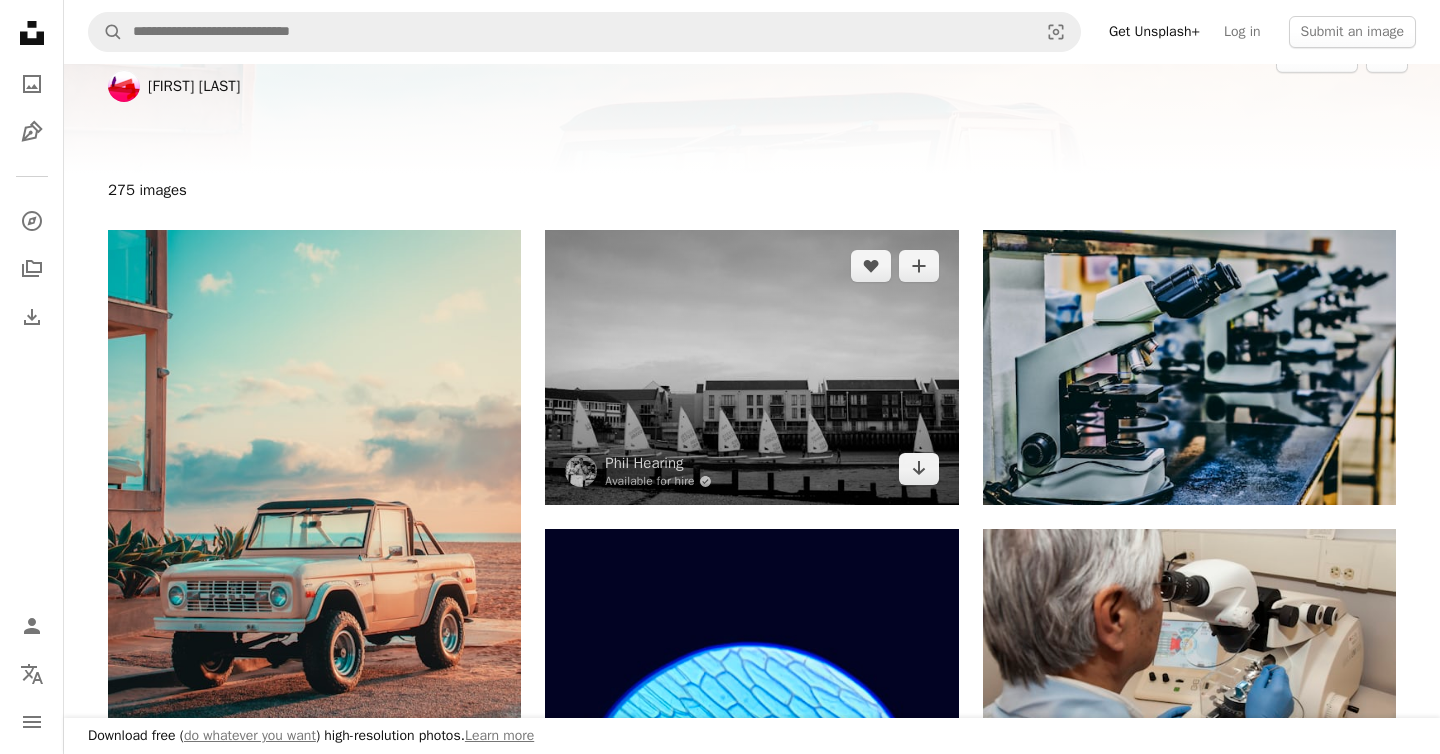 scroll, scrollTop: 176, scrollLeft: 0, axis: vertical 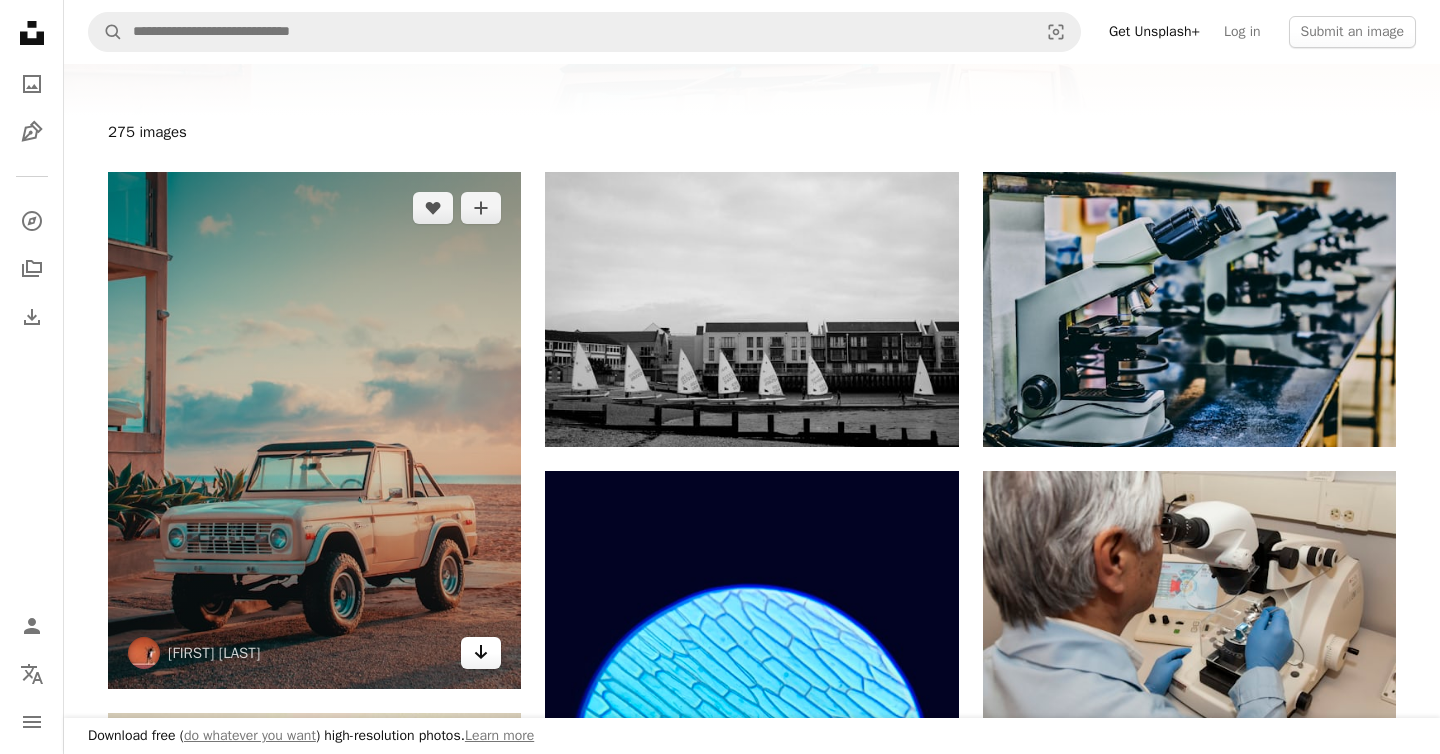 click on "Arrow pointing down" at bounding box center [481, 653] 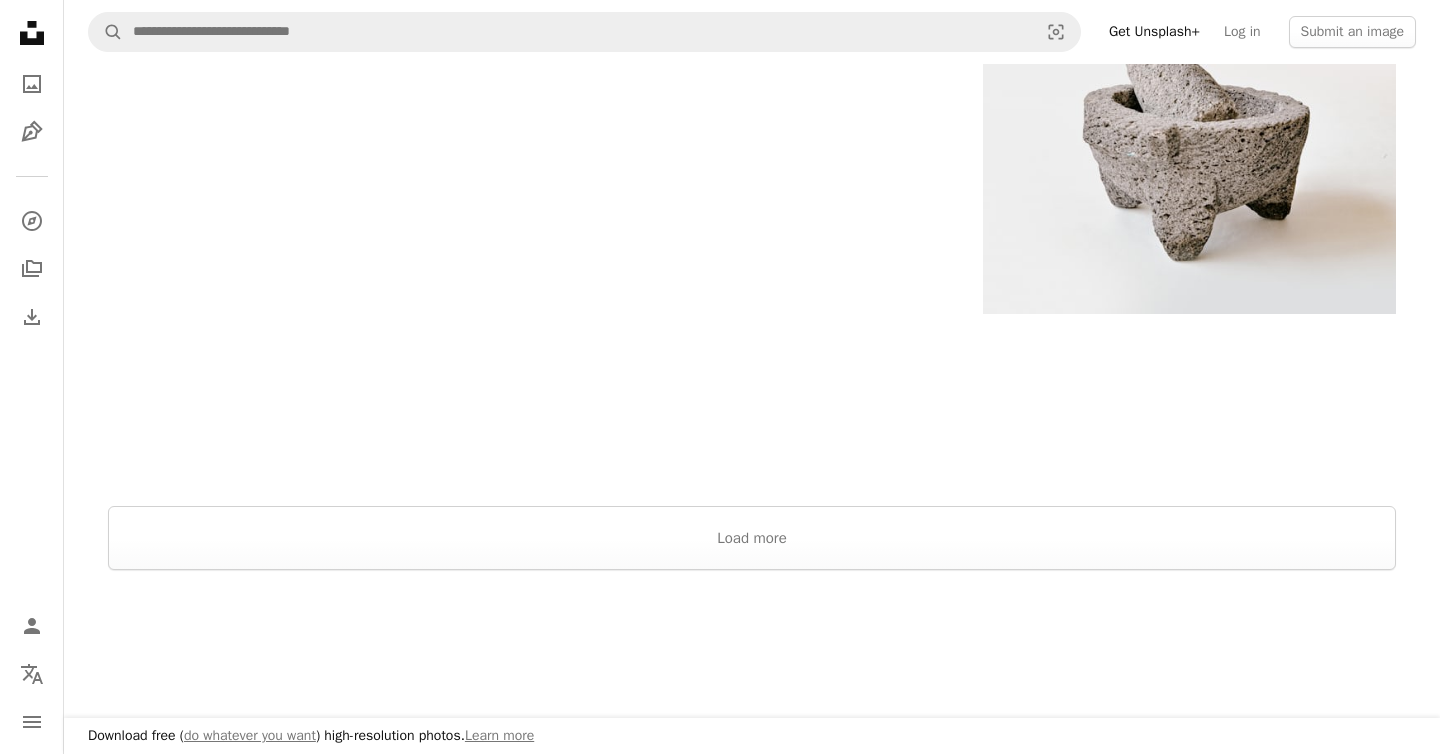 scroll, scrollTop: 3595, scrollLeft: 0, axis: vertical 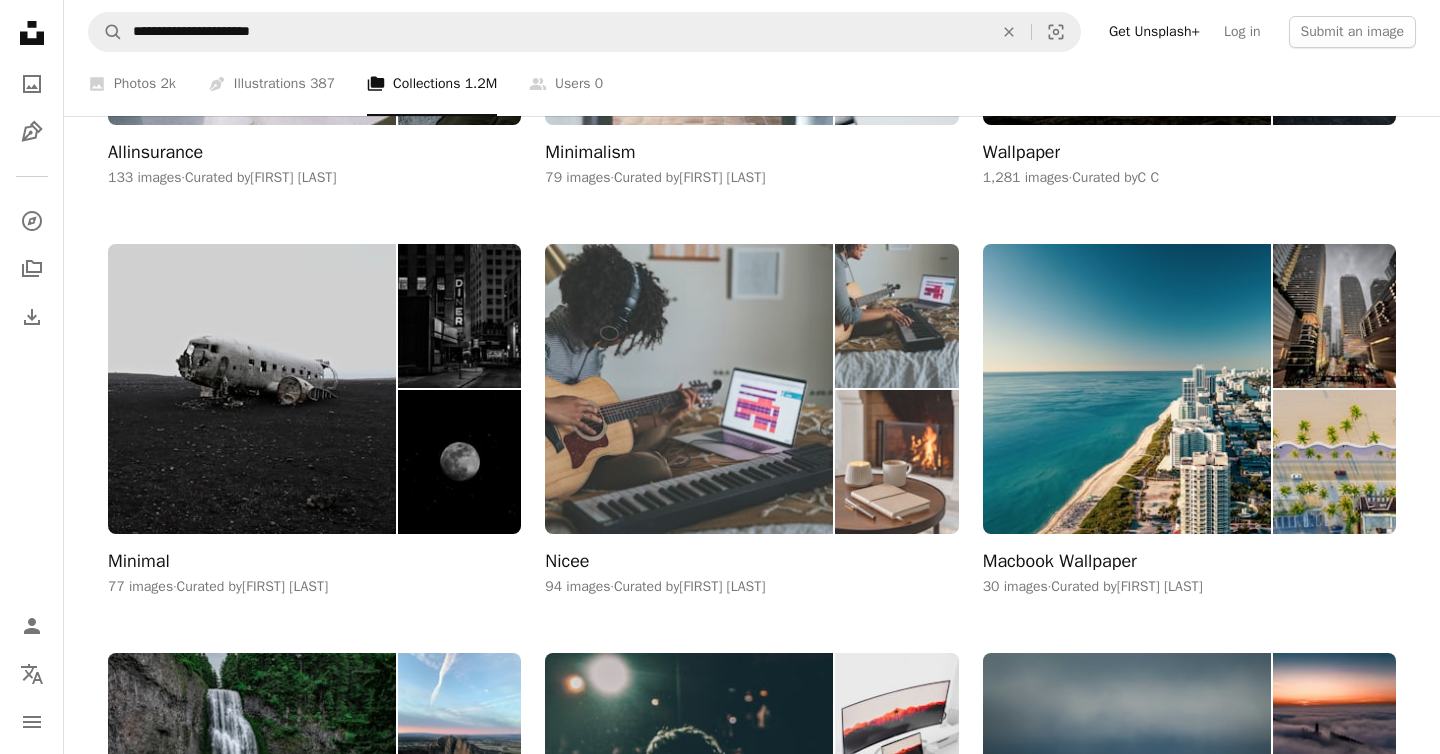 click at bounding box center (689, 388) 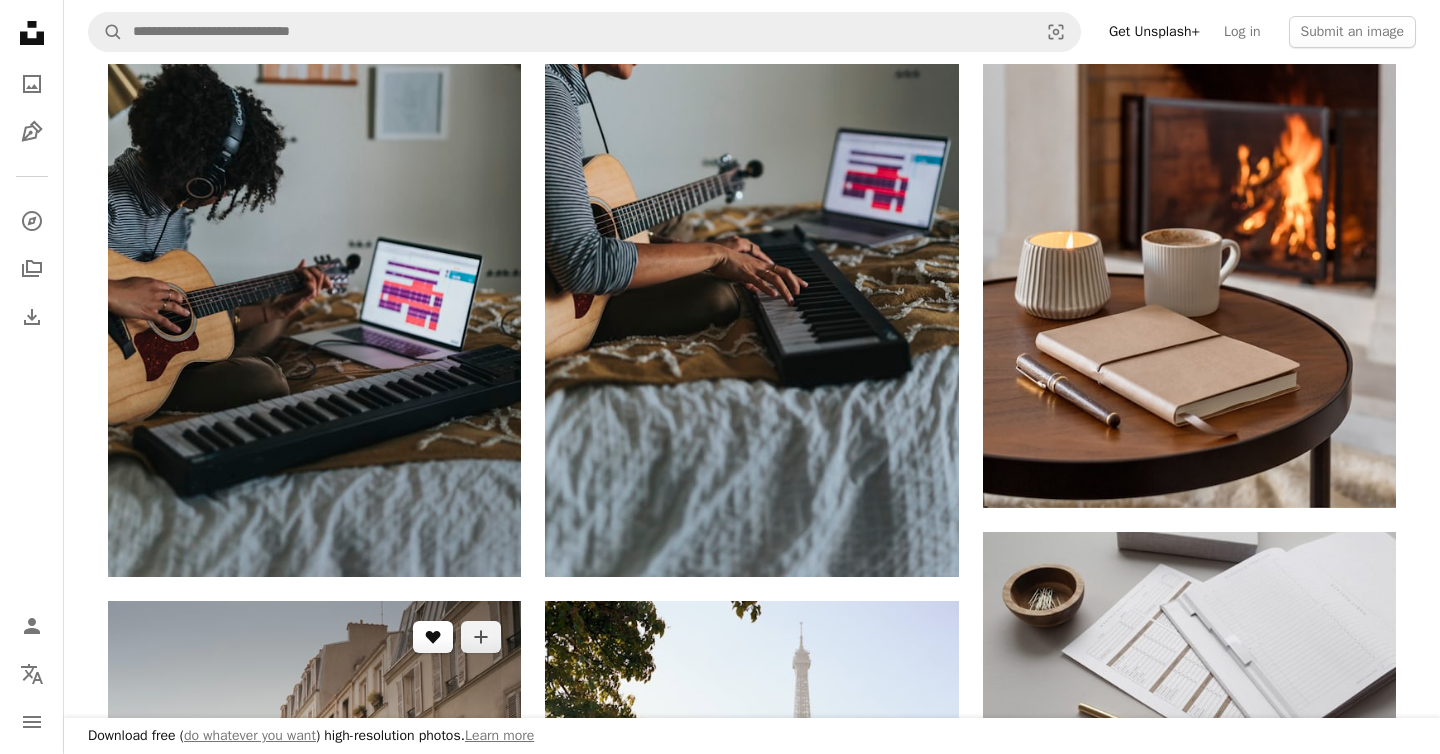 scroll, scrollTop: 408, scrollLeft: 0, axis: vertical 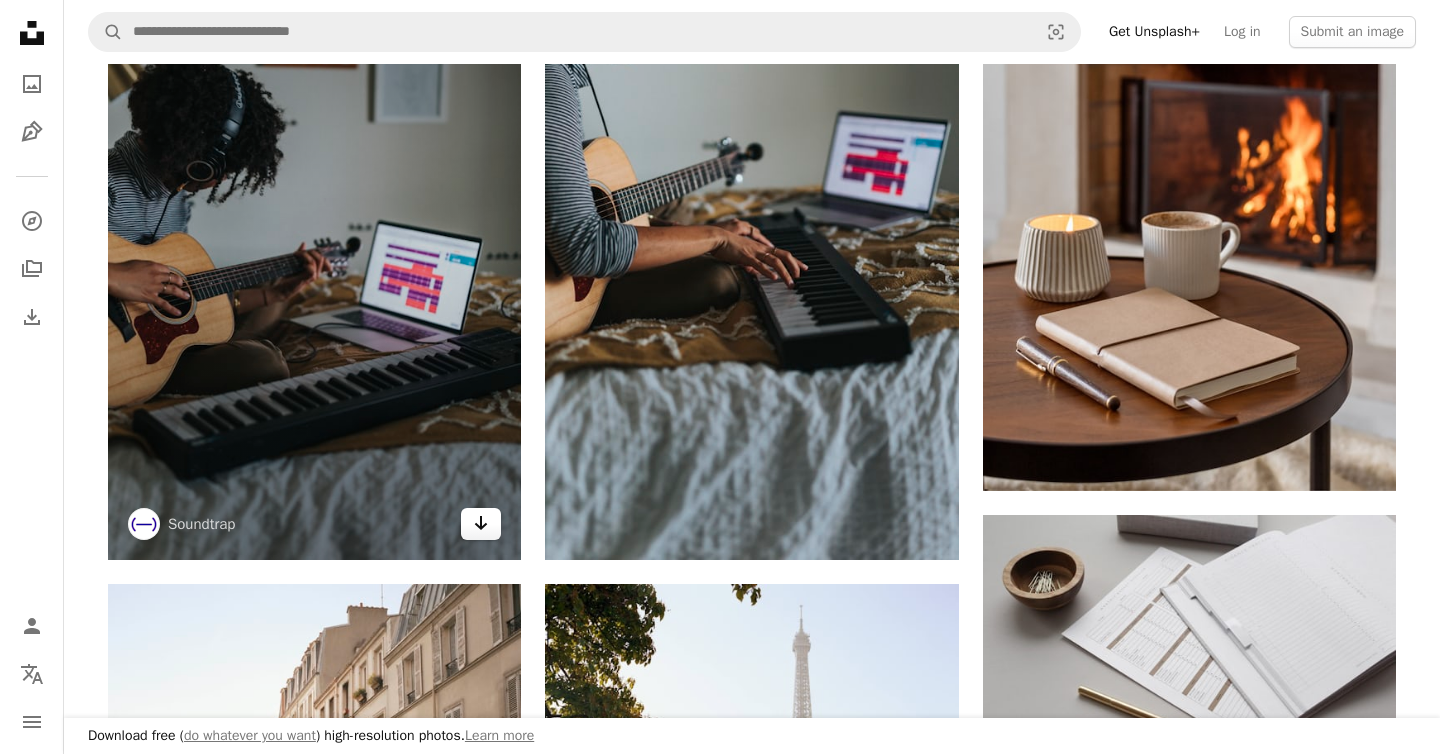 click on "Arrow pointing down" 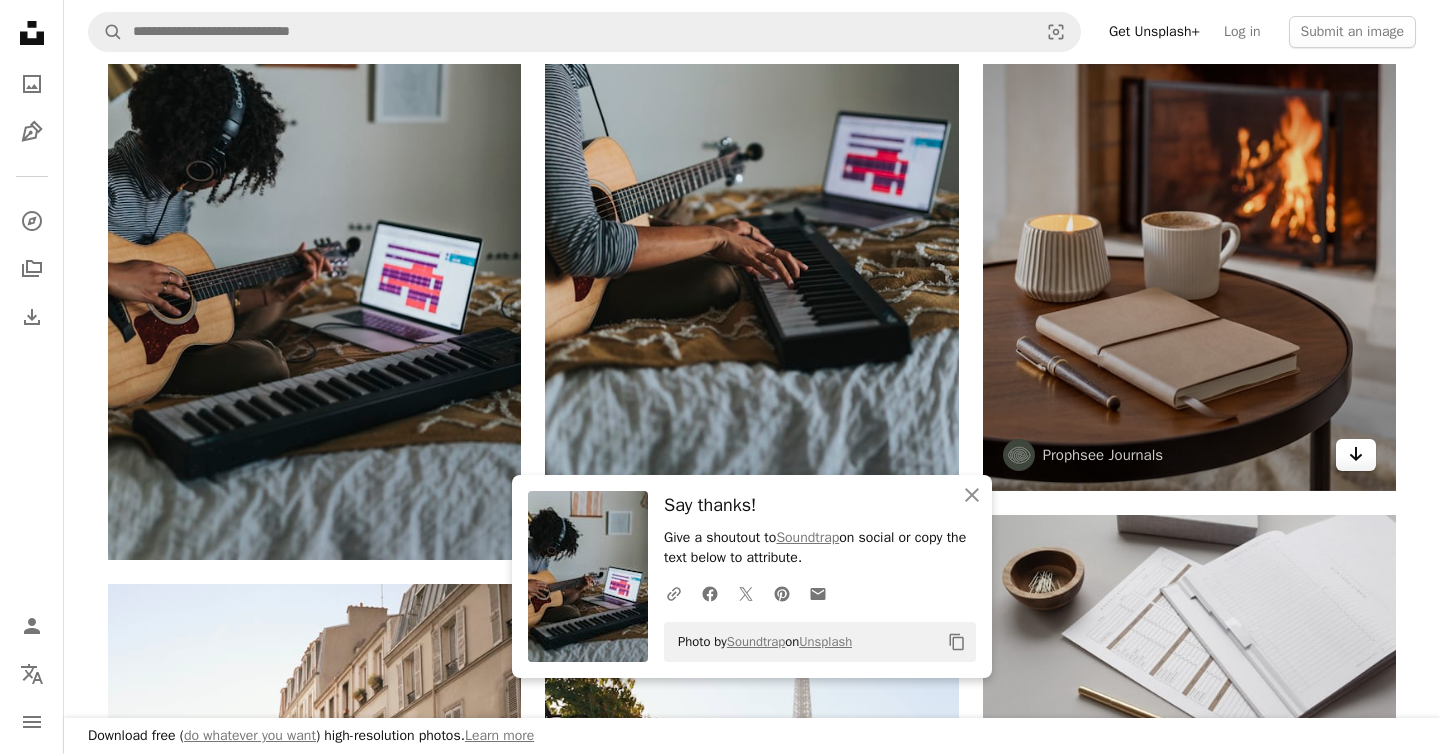 click on "Arrow pointing down" at bounding box center (1356, 455) 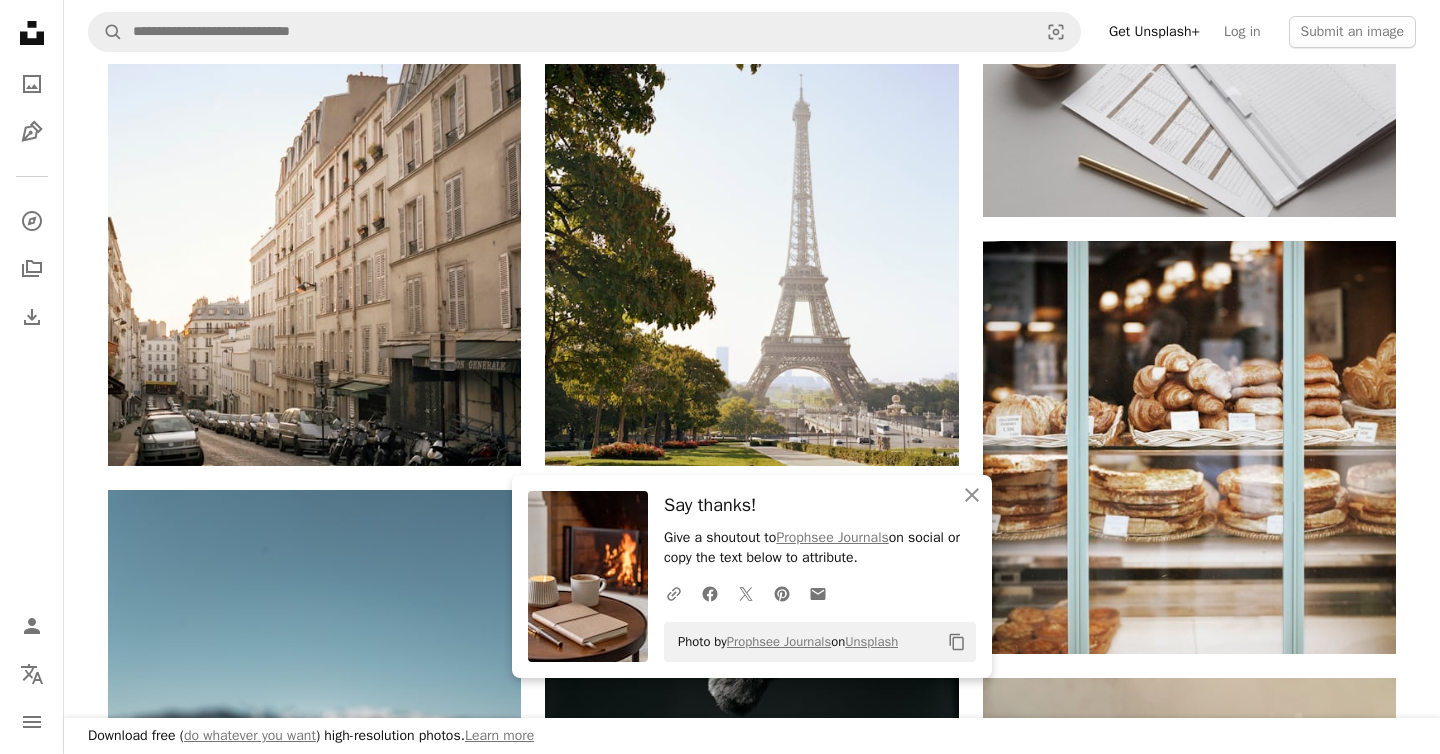 scroll, scrollTop: 988, scrollLeft: 0, axis: vertical 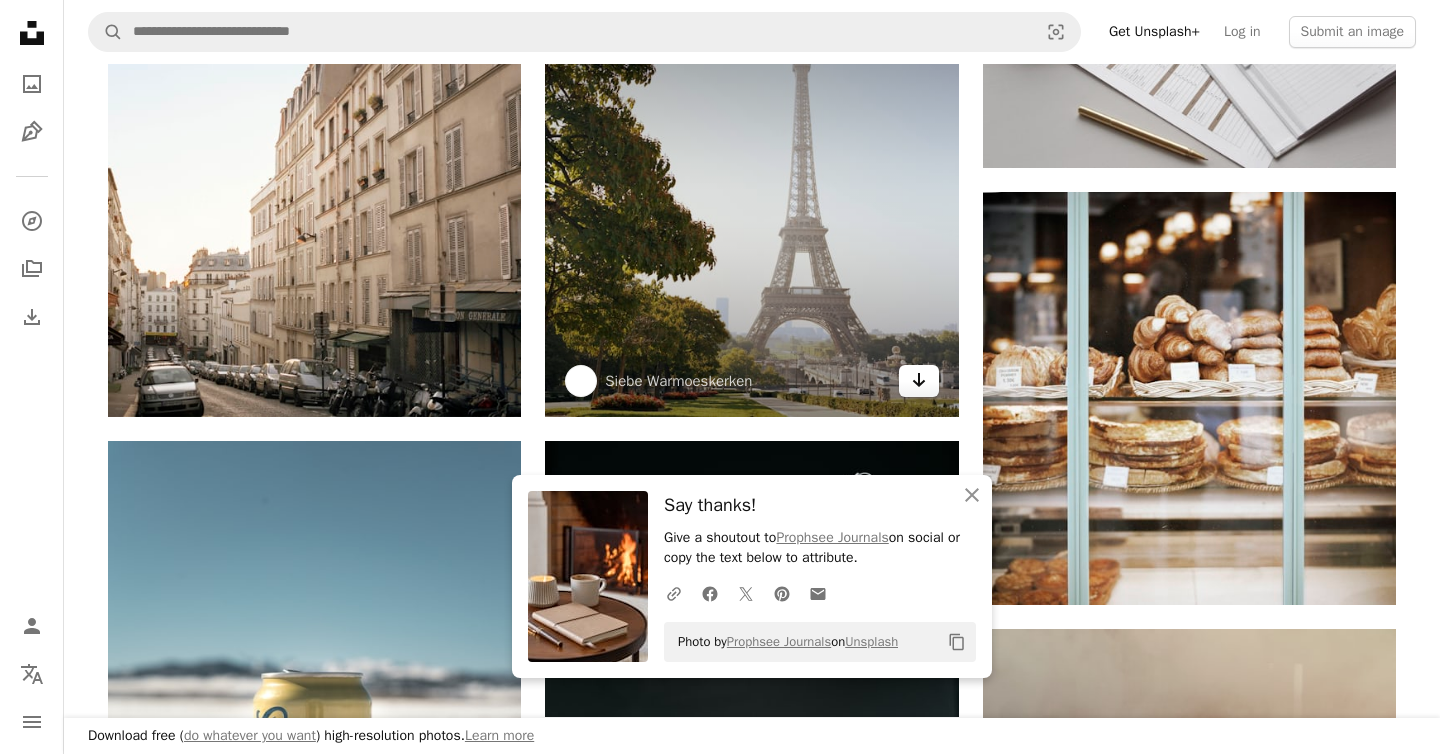 click on "Arrow pointing down" 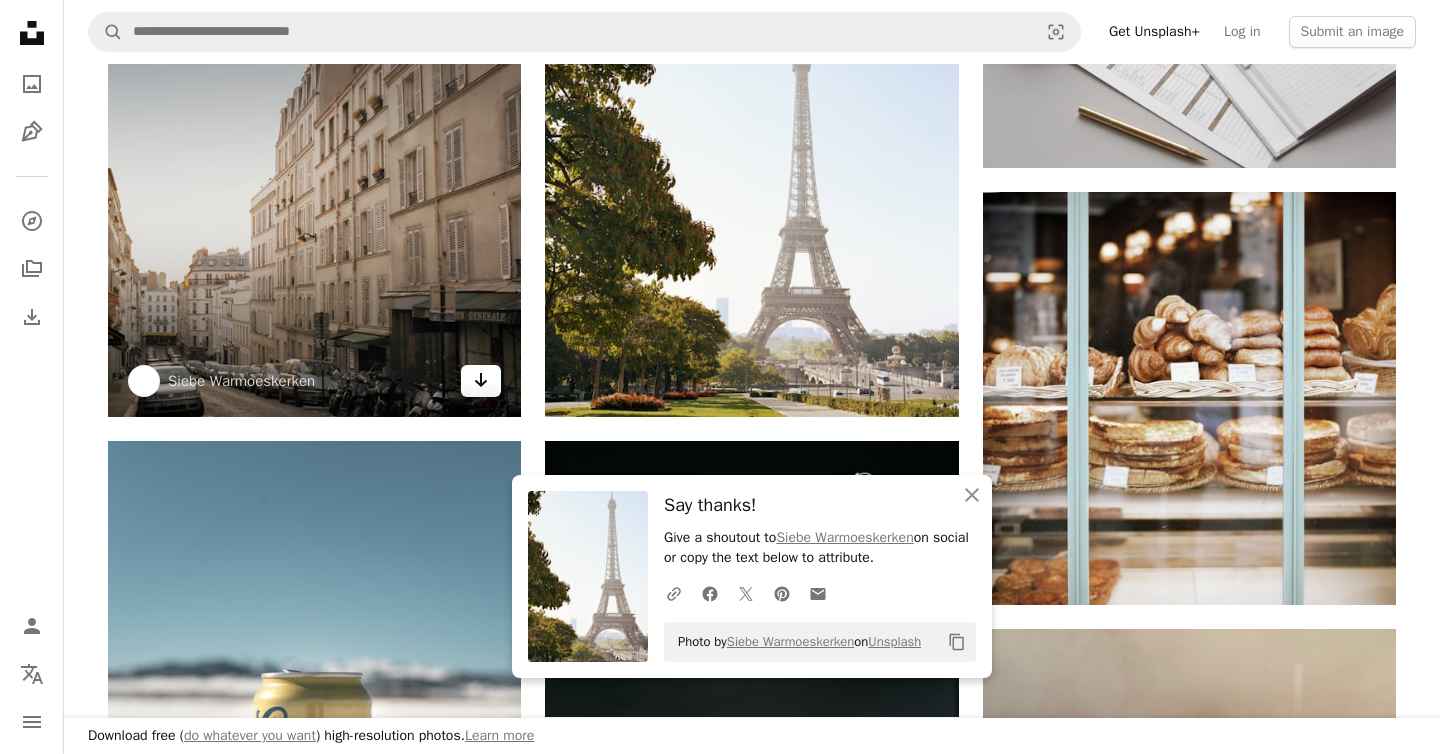 click on "Arrow pointing down" 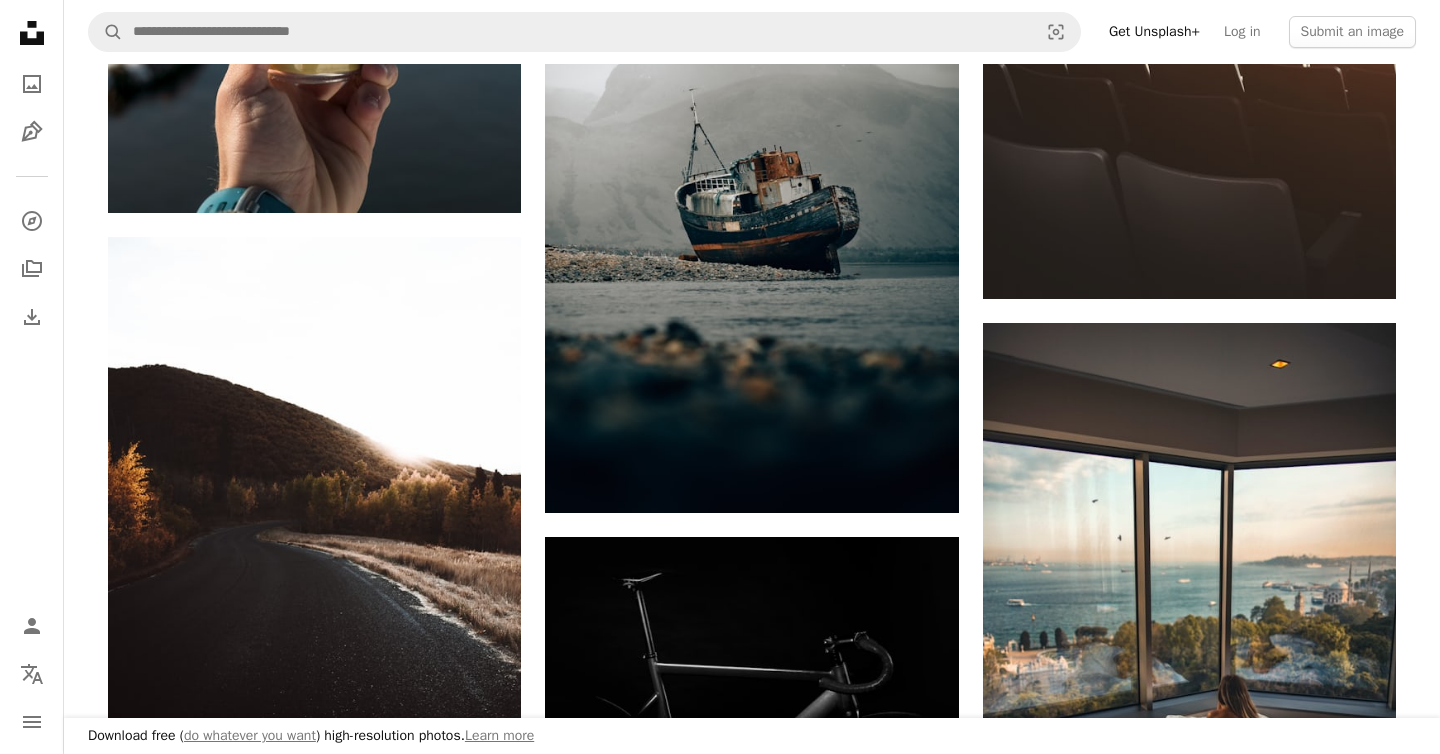 scroll, scrollTop: 1840, scrollLeft: 0, axis: vertical 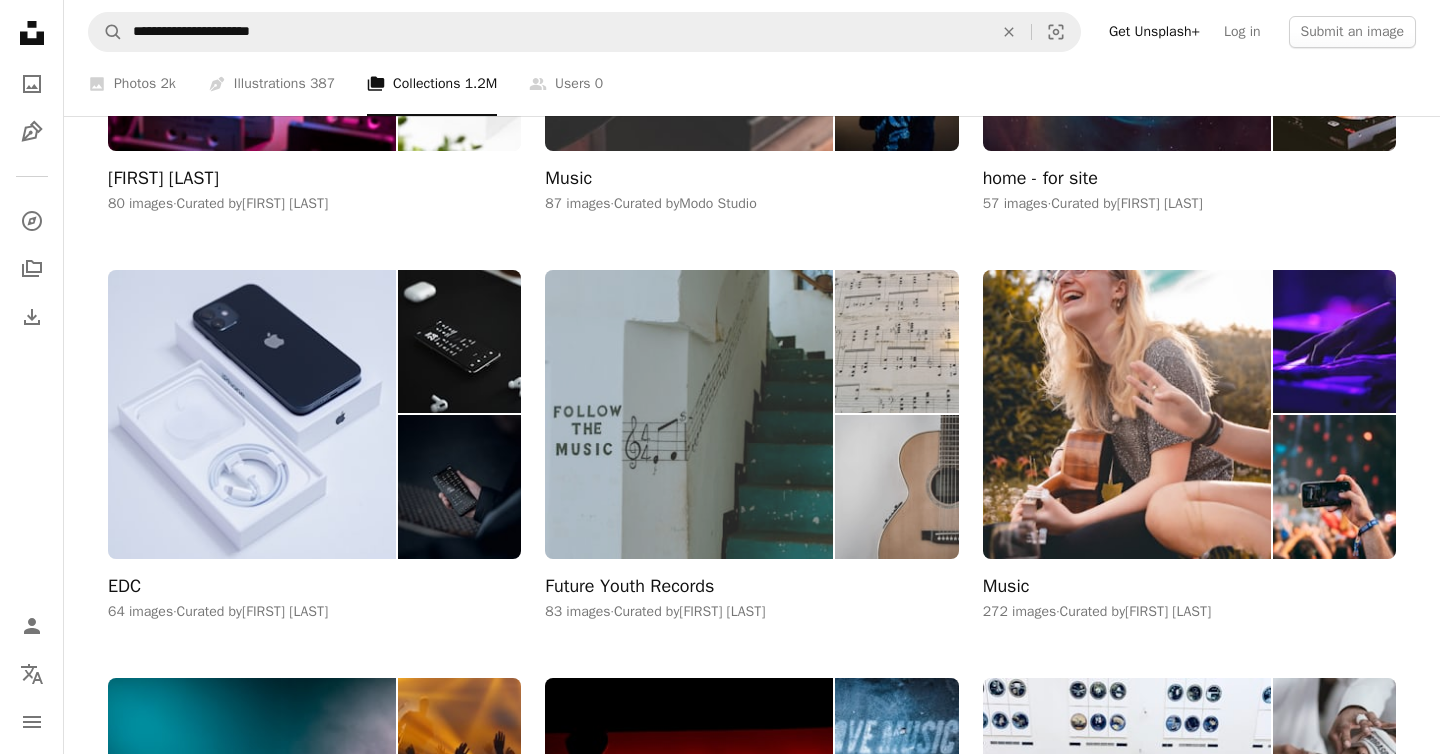 click at bounding box center (896, 487) 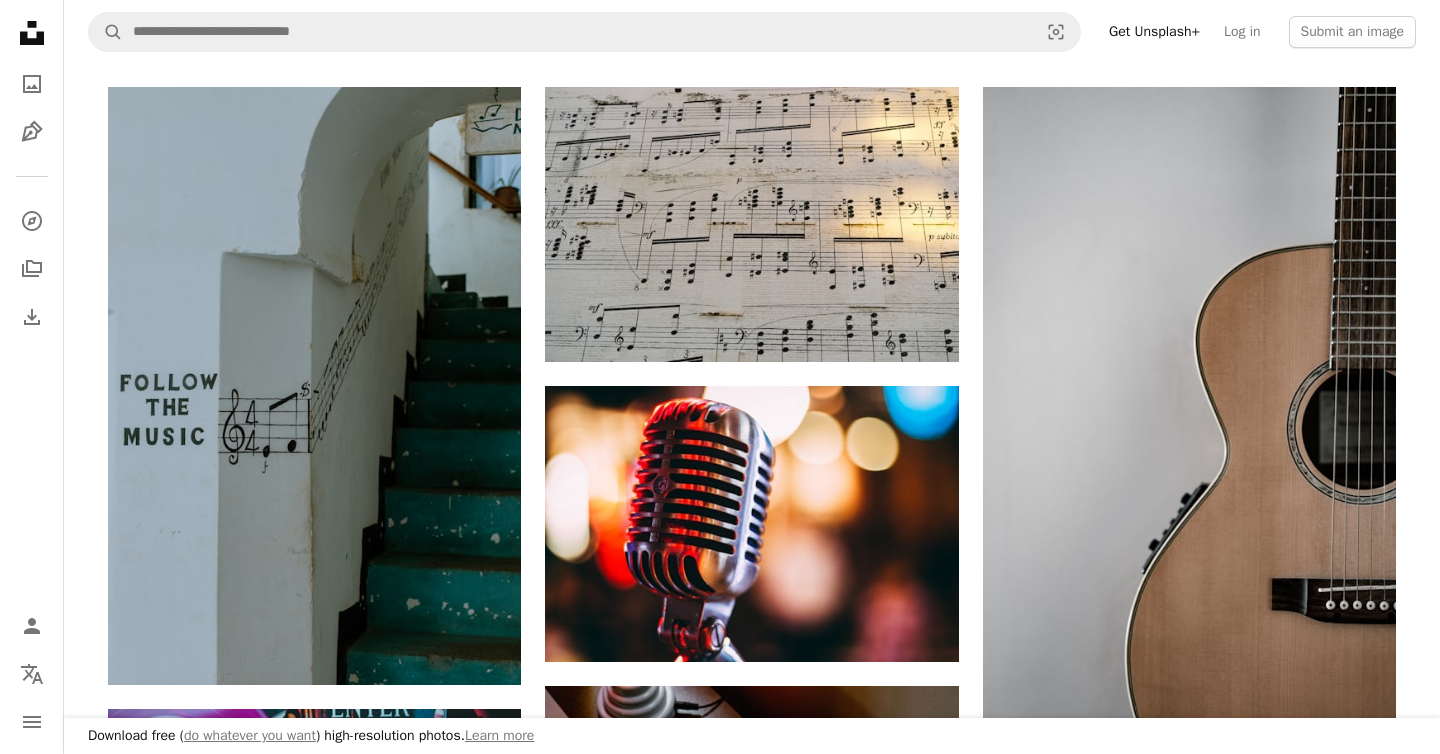 scroll, scrollTop: 248, scrollLeft: 0, axis: vertical 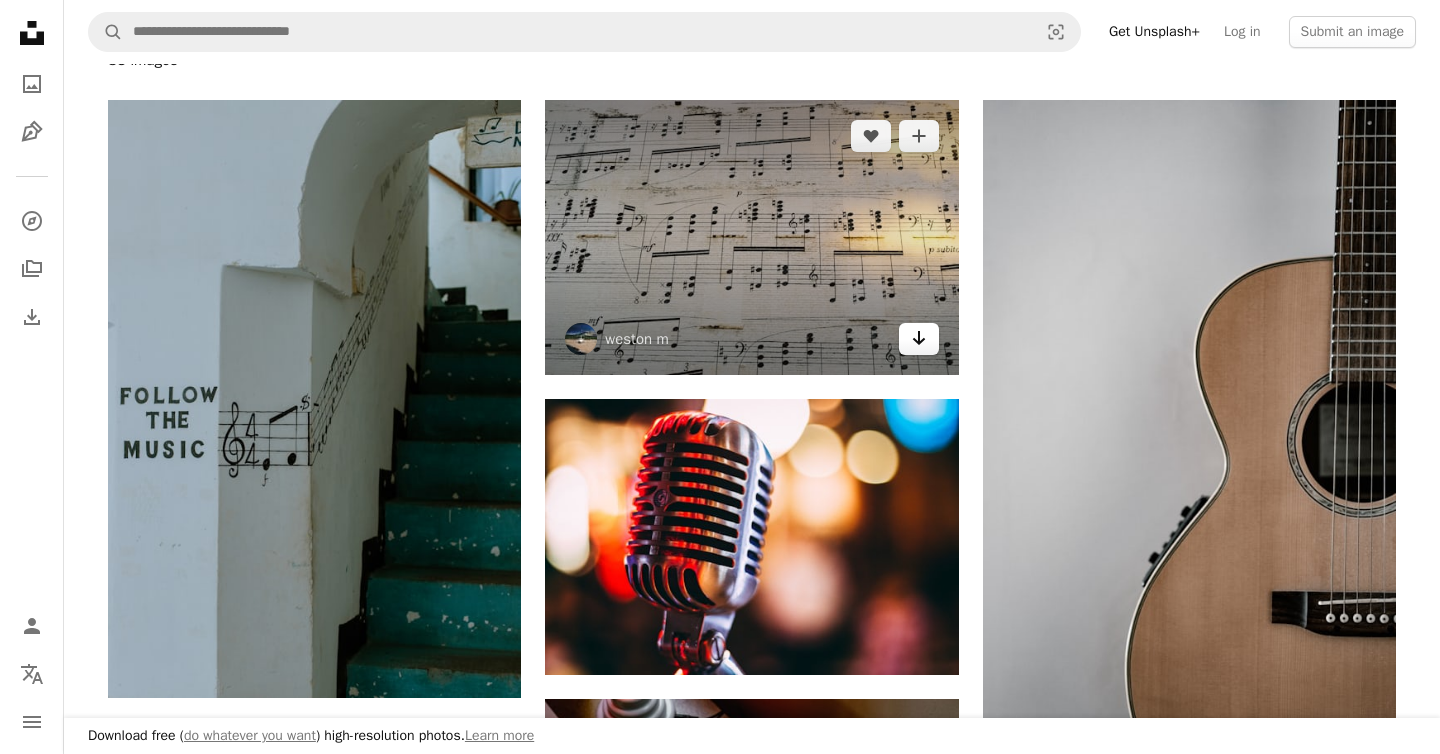 click on "Arrow pointing down" at bounding box center (919, 339) 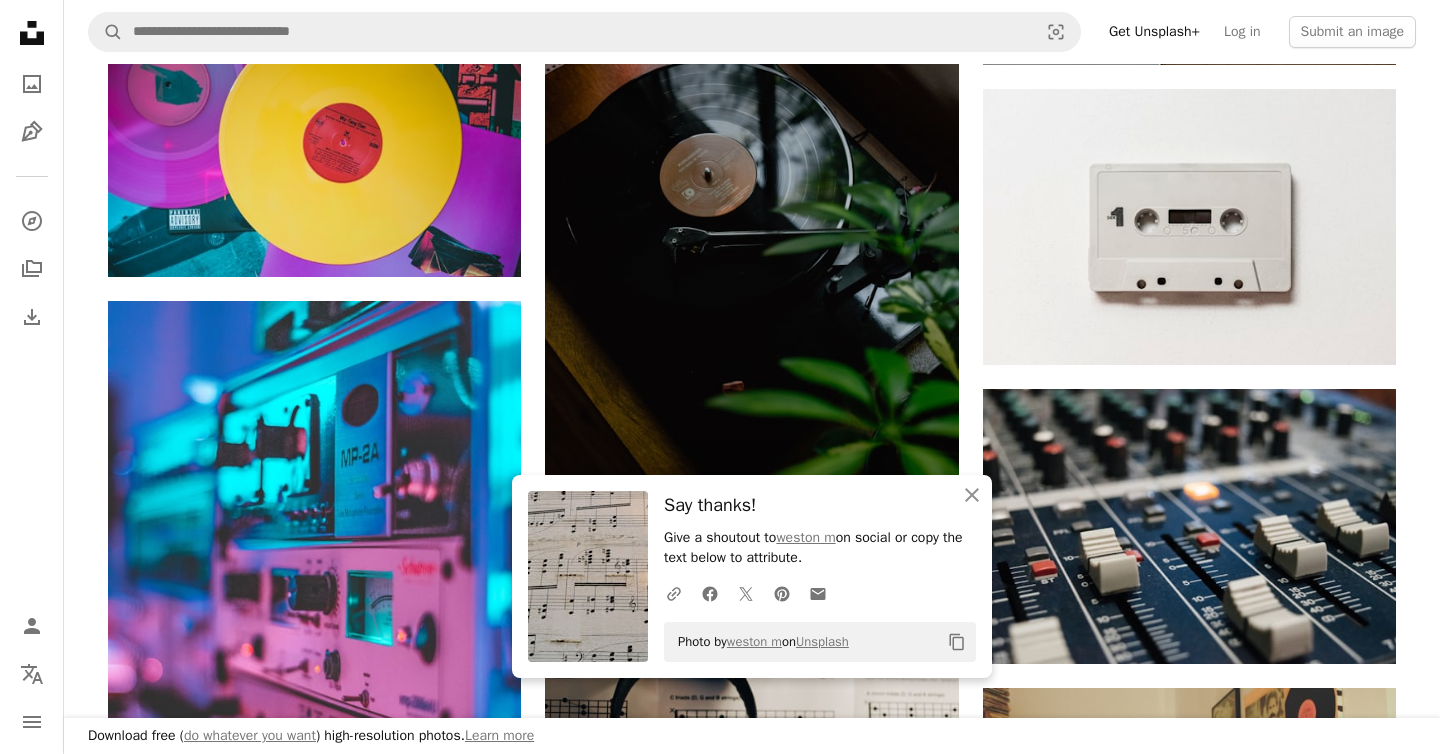 scroll, scrollTop: 965, scrollLeft: 0, axis: vertical 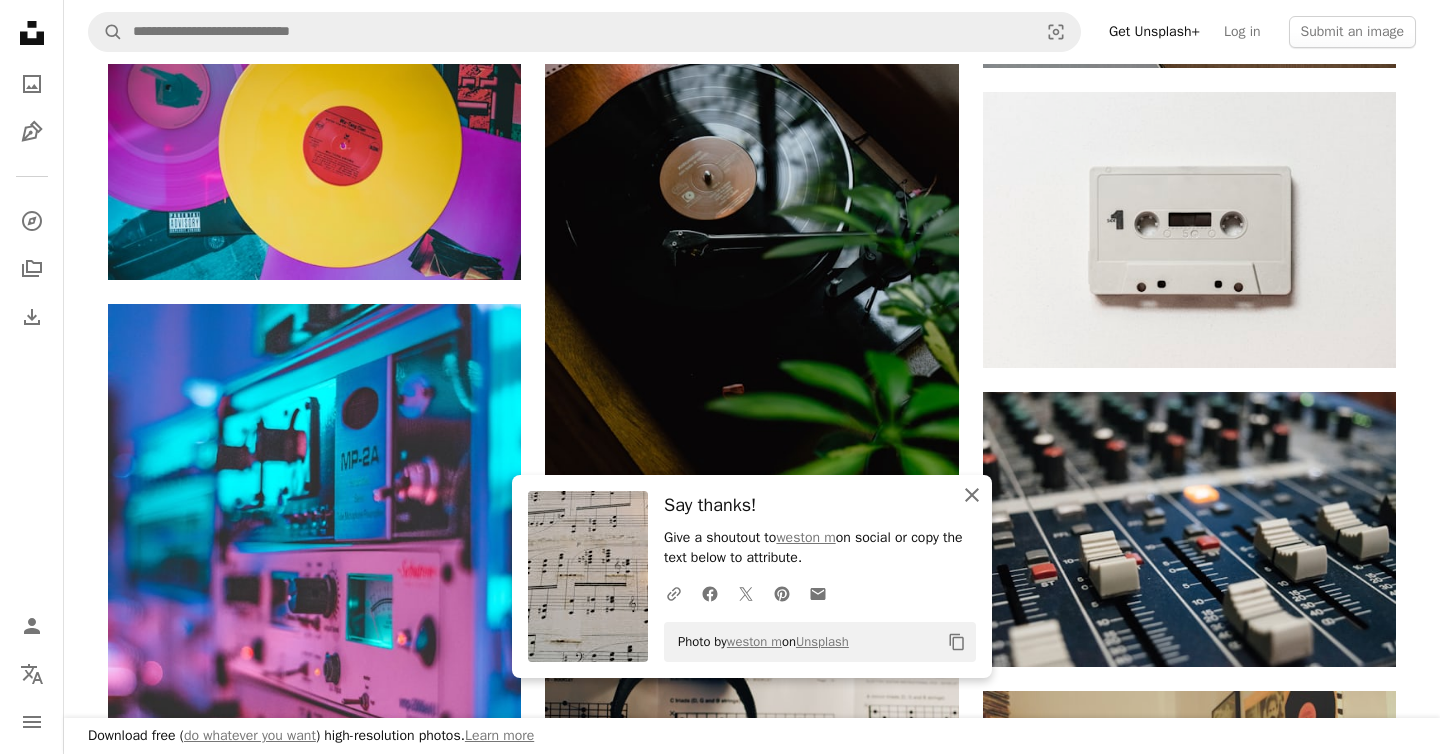 click on "An X shape" 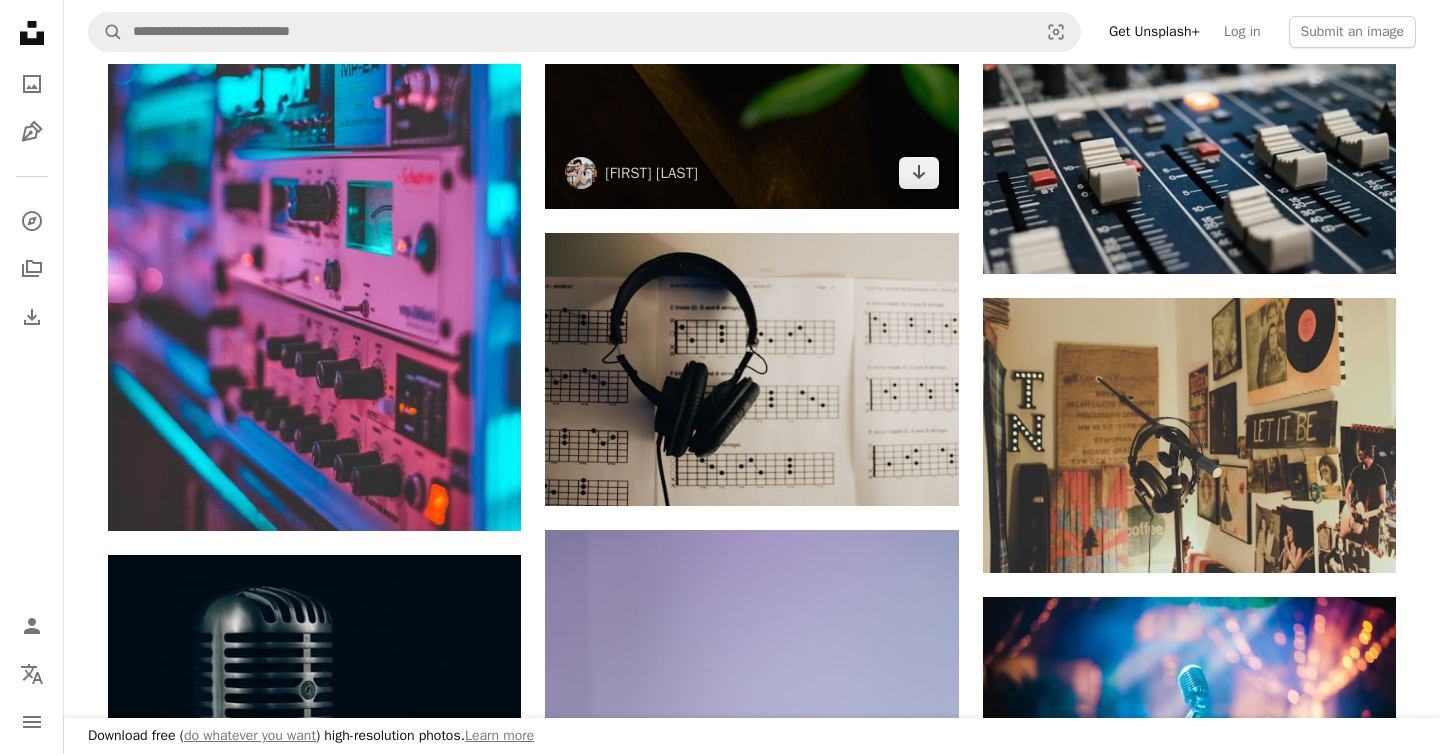 scroll, scrollTop: 1359, scrollLeft: 0, axis: vertical 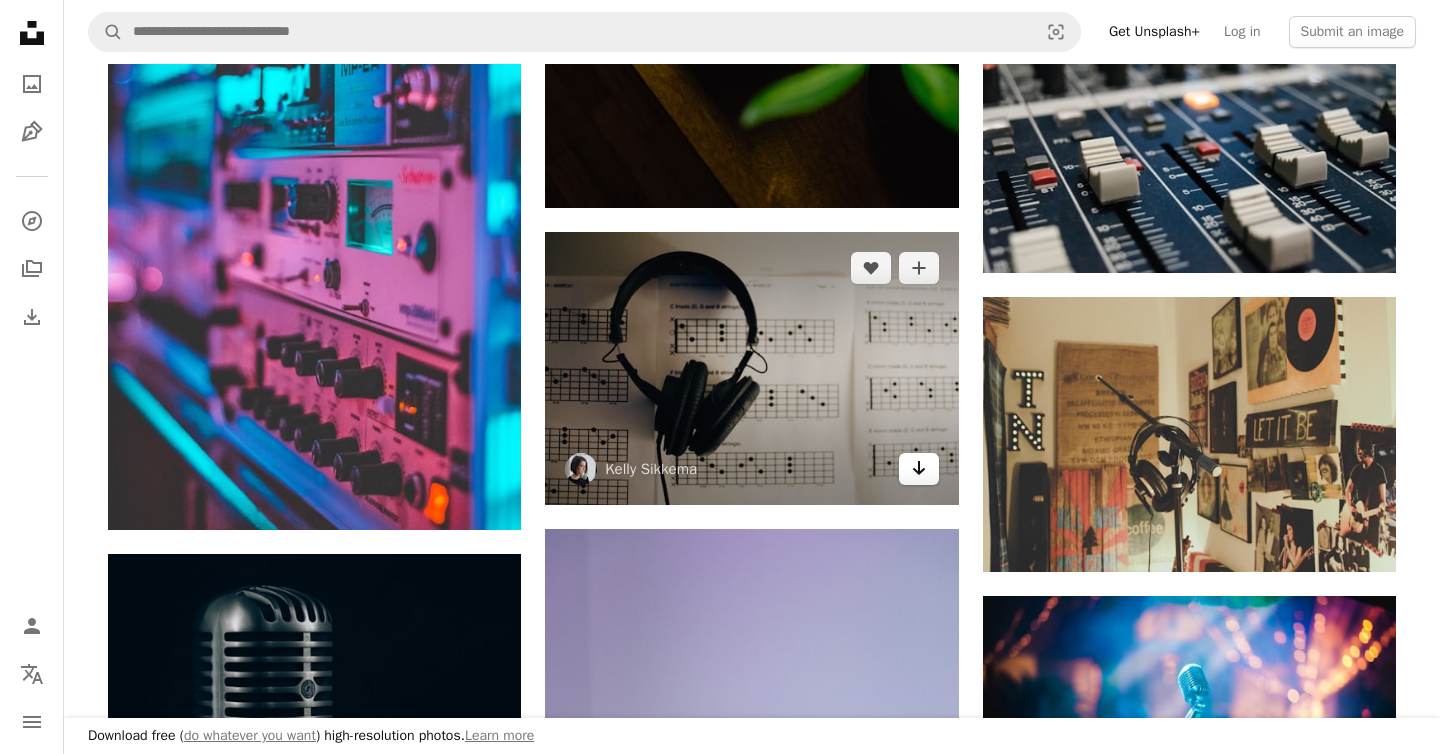 click on "Arrow pointing down" at bounding box center (919, 469) 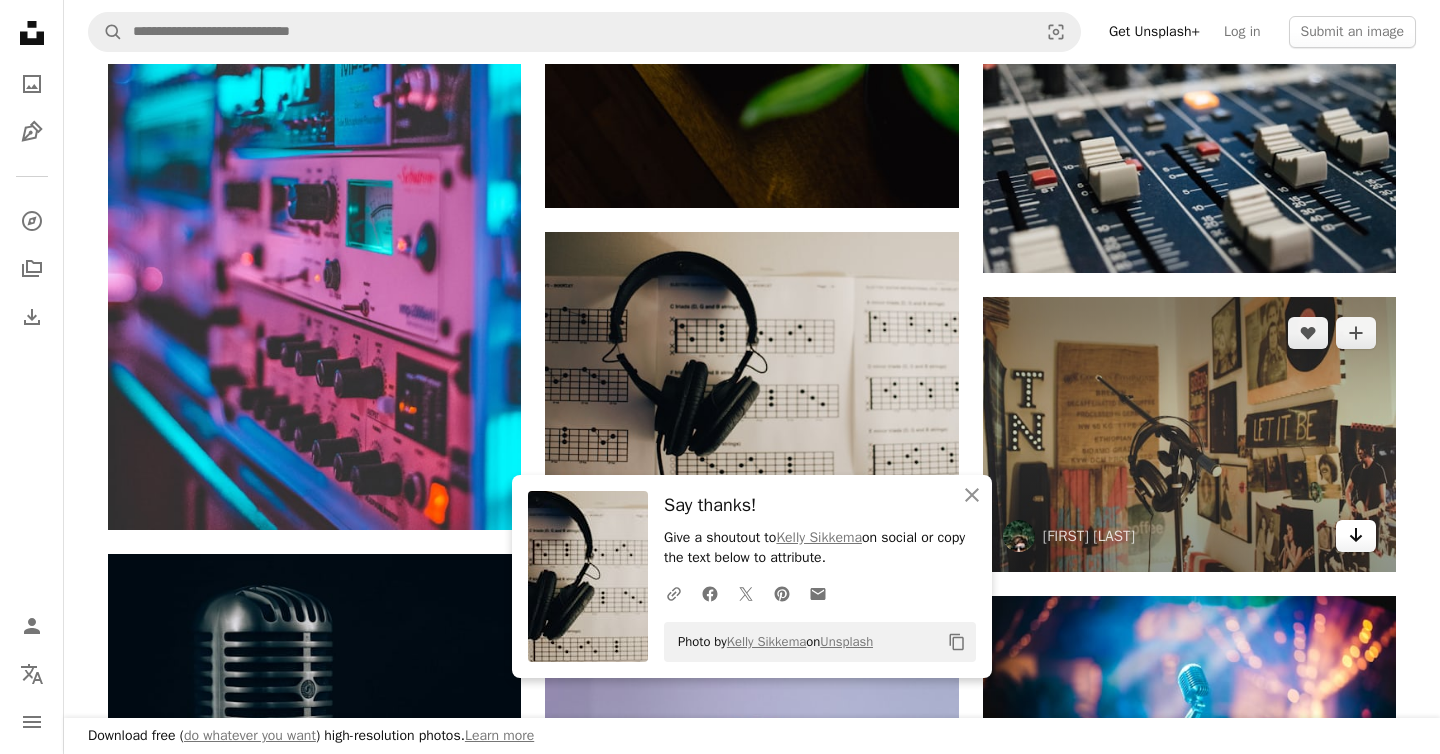 click on "Arrow pointing down" at bounding box center (1356, 536) 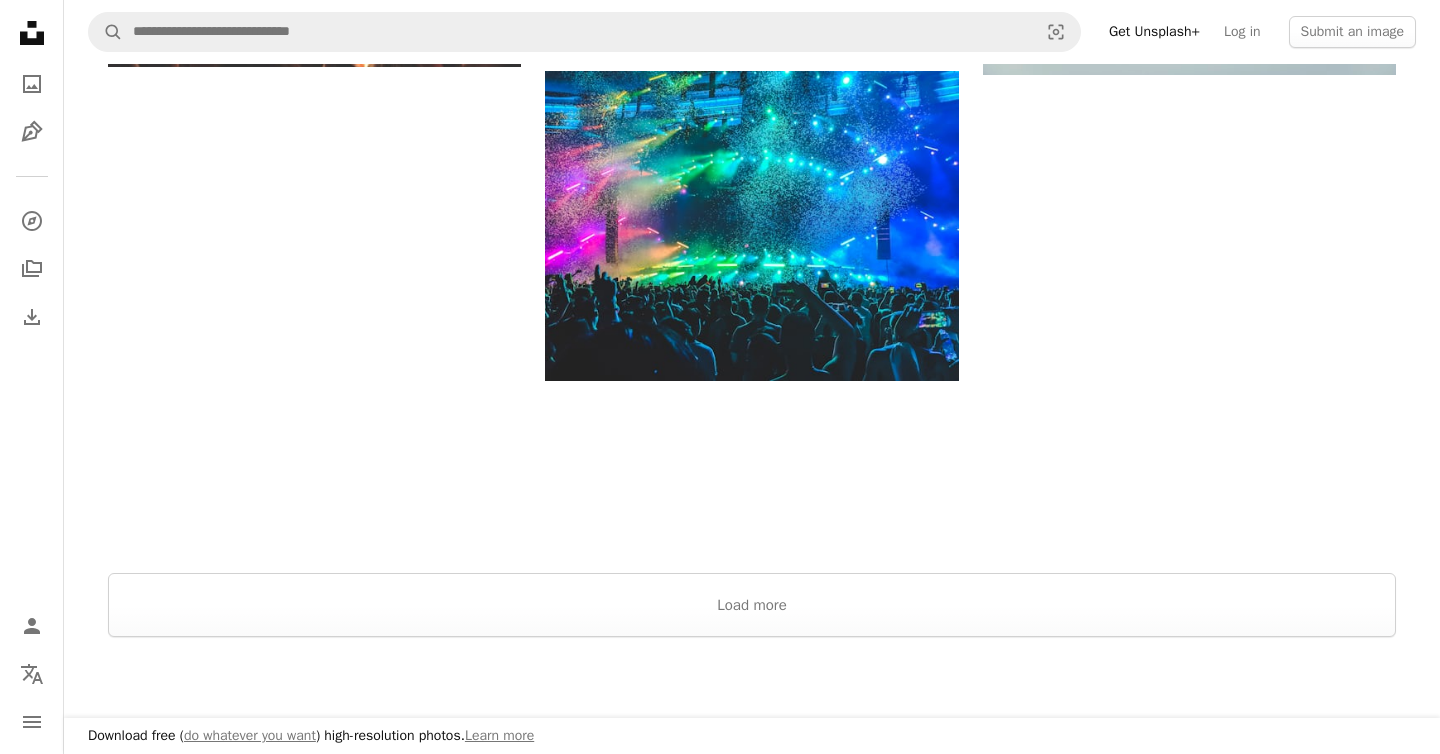scroll, scrollTop: 2738, scrollLeft: 0, axis: vertical 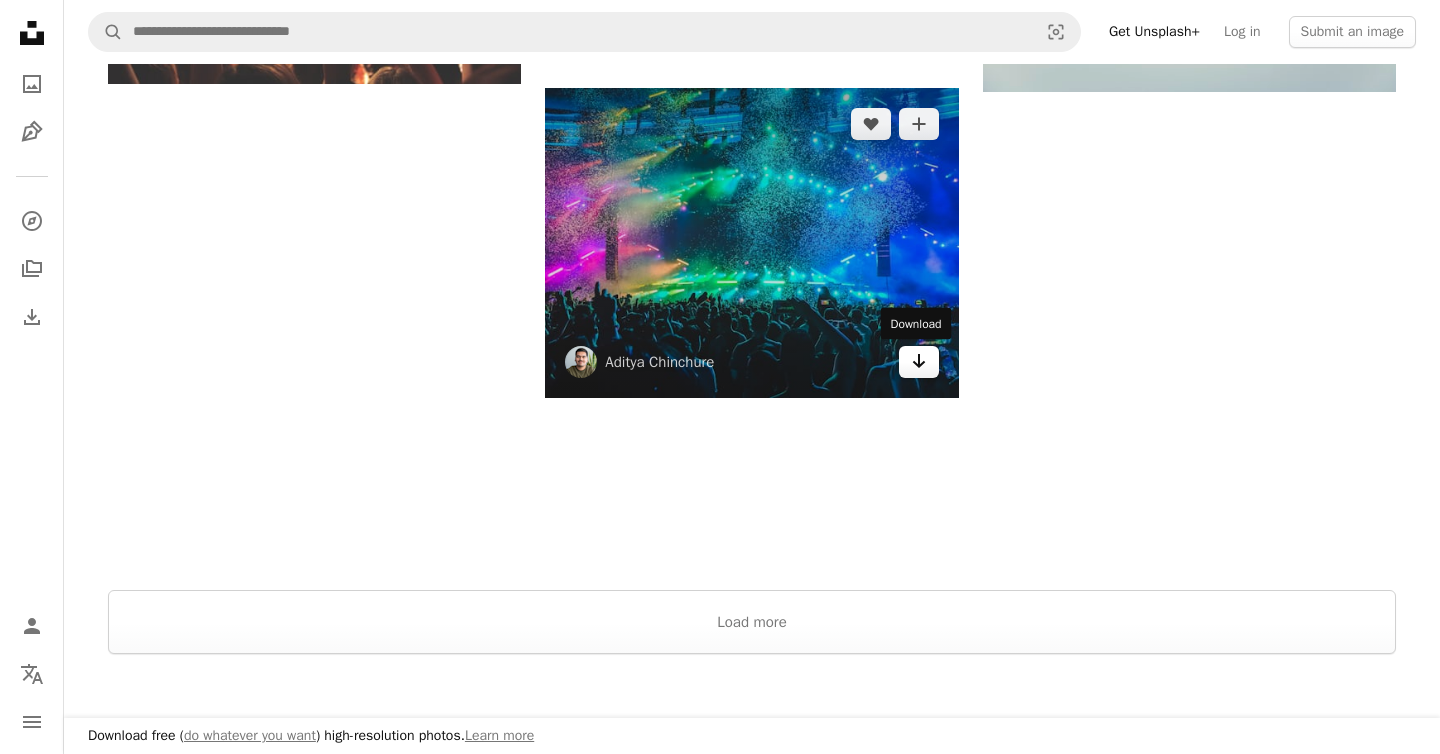 click on "Arrow pointing down" at bounding box center (919, 362) 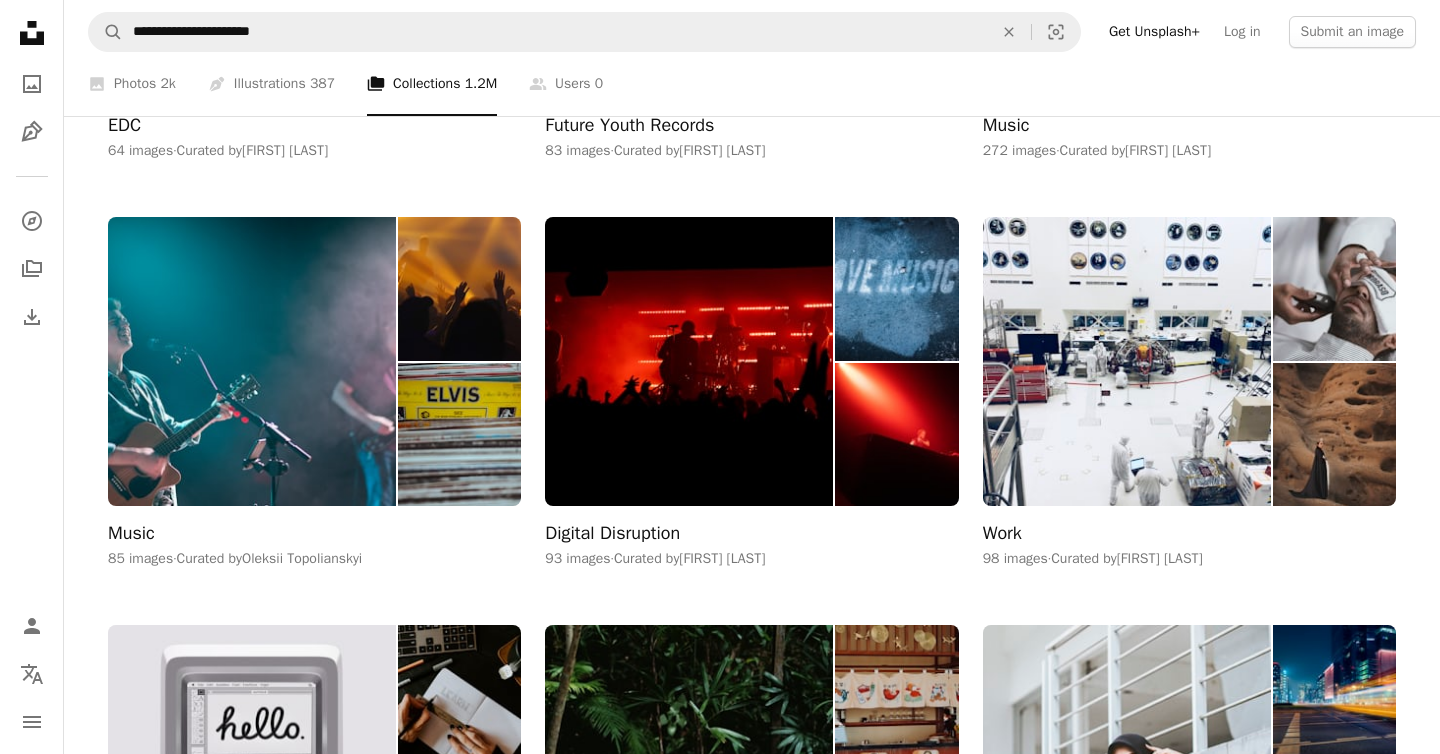 scroll, scrollTop: 13942, scrollLeft: 0, axis: vertical 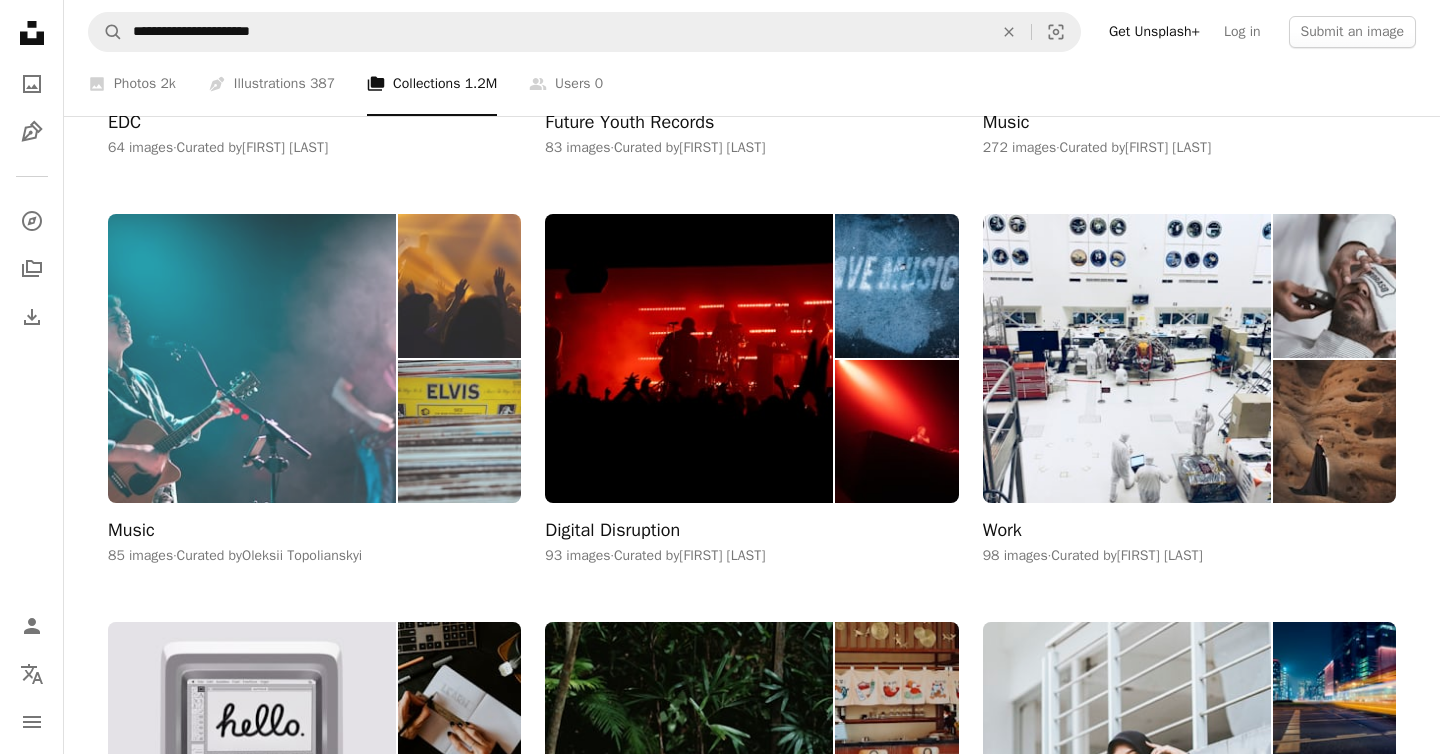 click at bounding box center [459, 432] 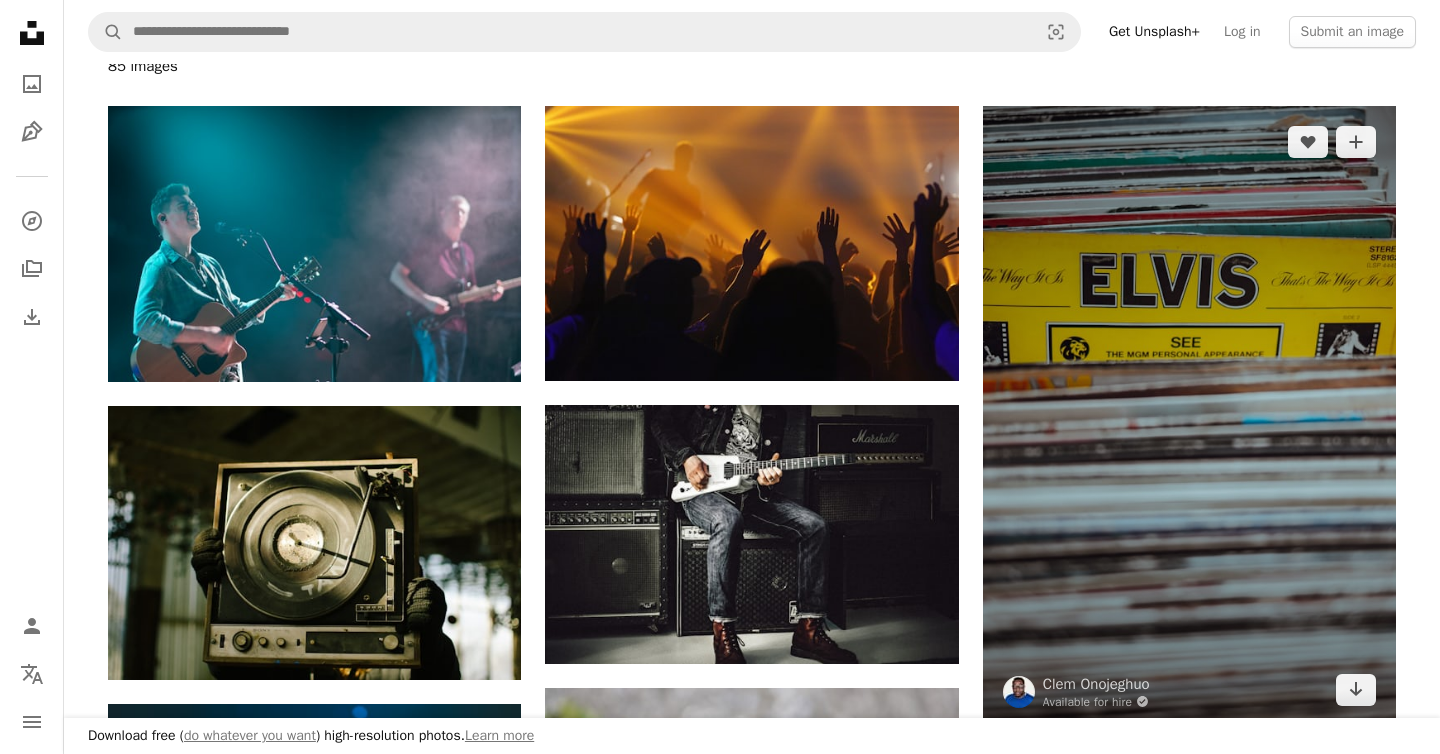scroll, scrollTop: 231, scrollLeft: 0, axis: vertical 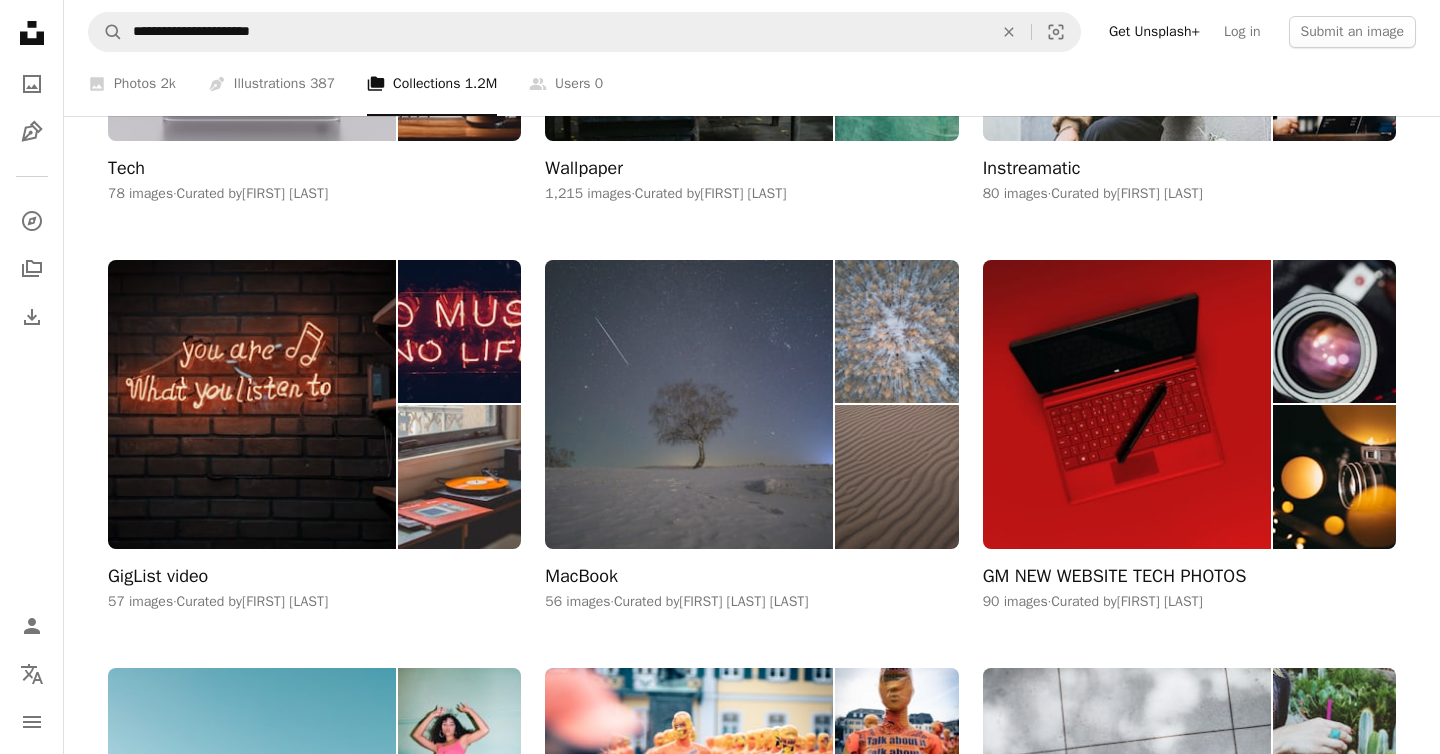 click at bounding box center (896, 477) 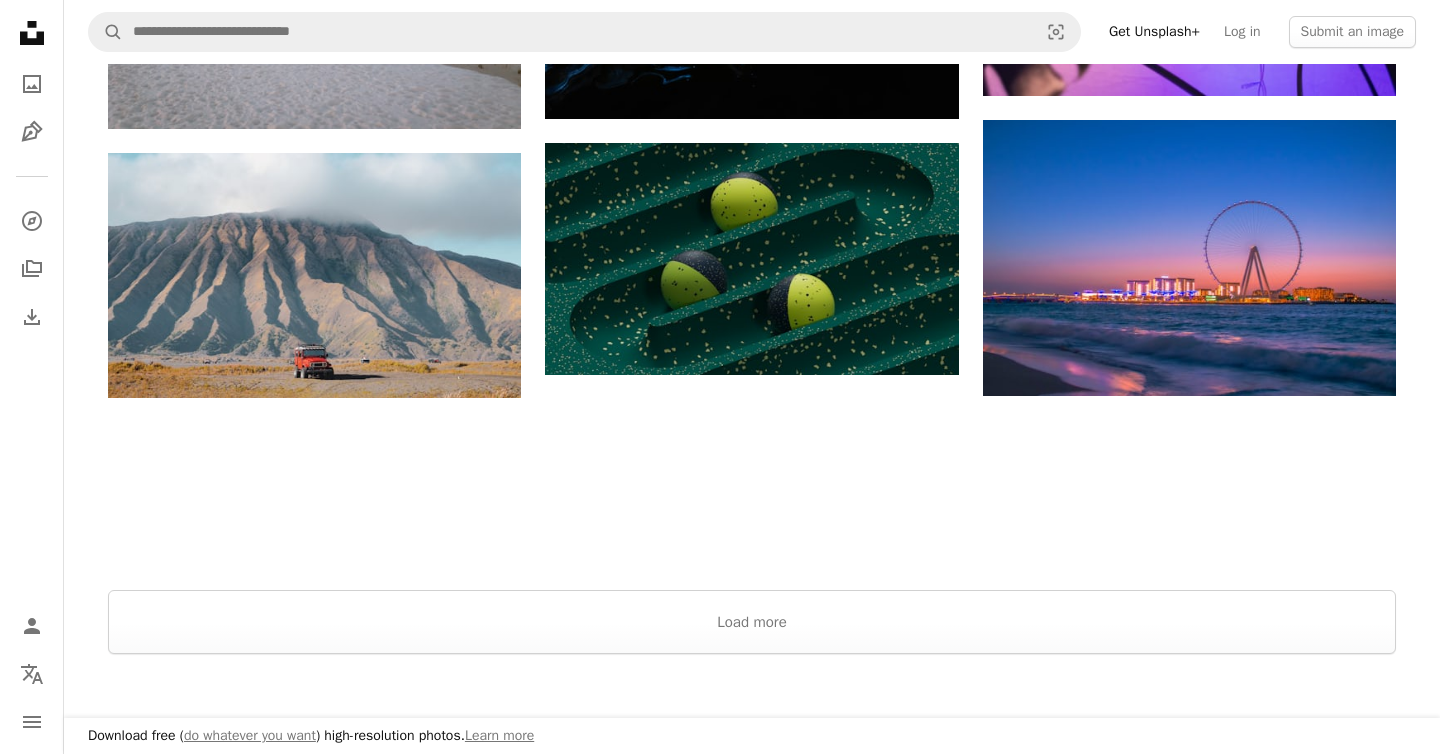 scroll, scrollTop: 1994, scrollLeft: 0, axis: vertical 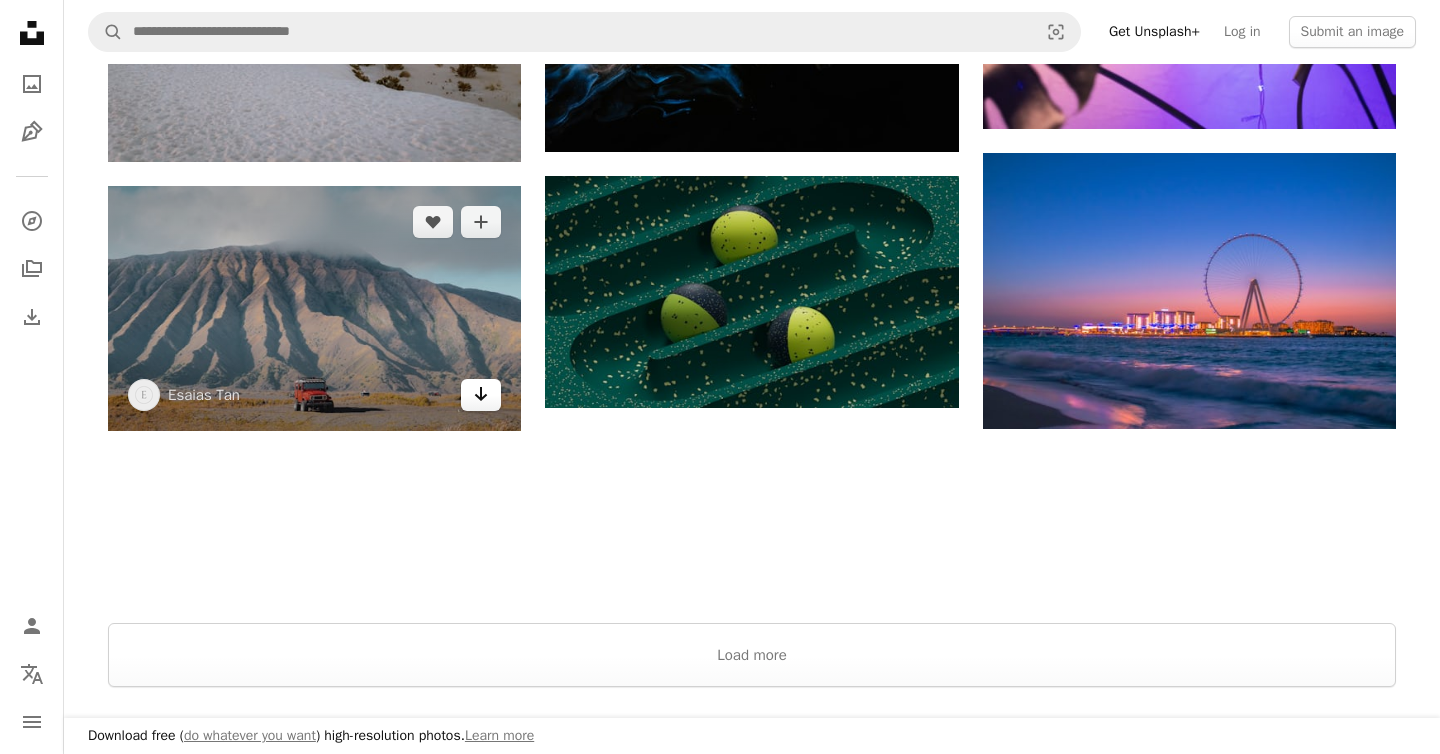 click on "Arrow pointing down" 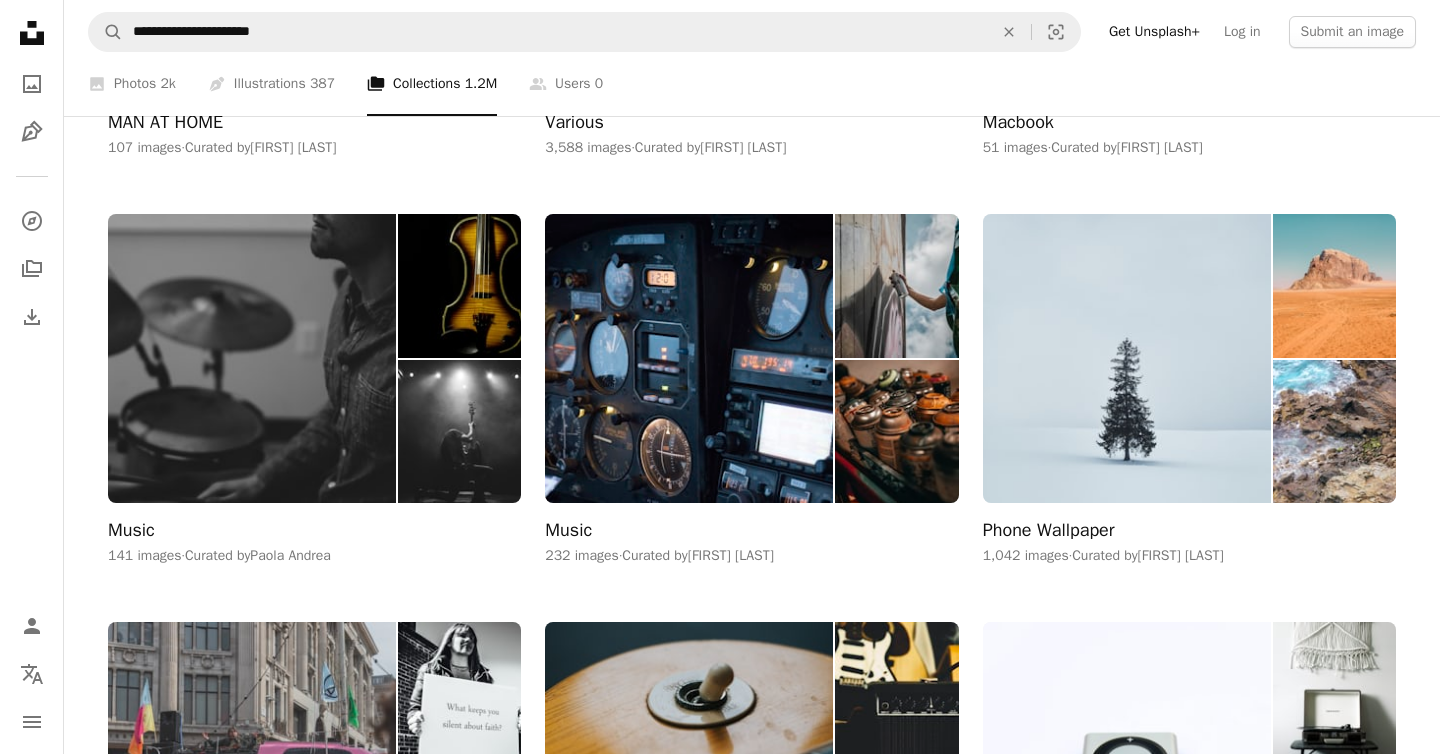 scroll, scrollTop: 18022, scrollLeft: 0, axis: vertical 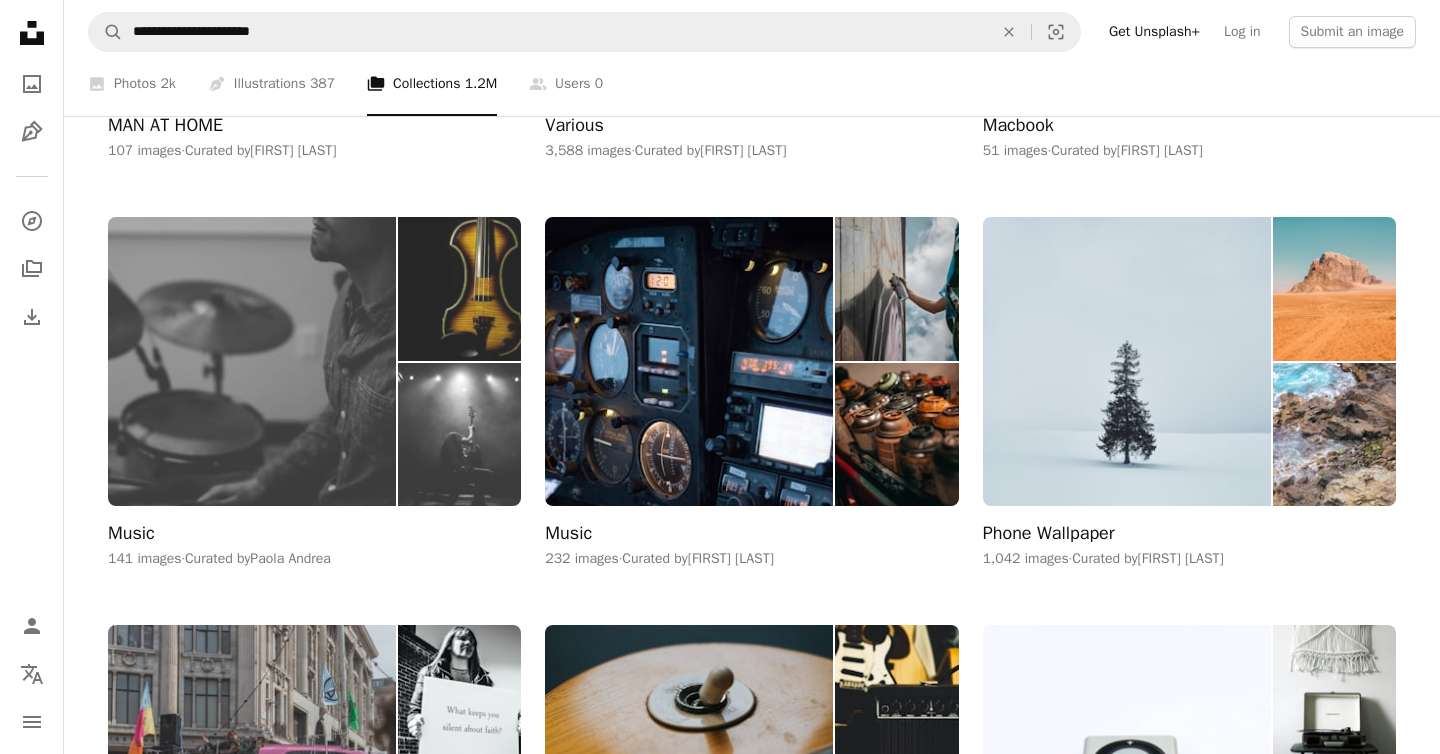 click at bounding box center [459, 435] 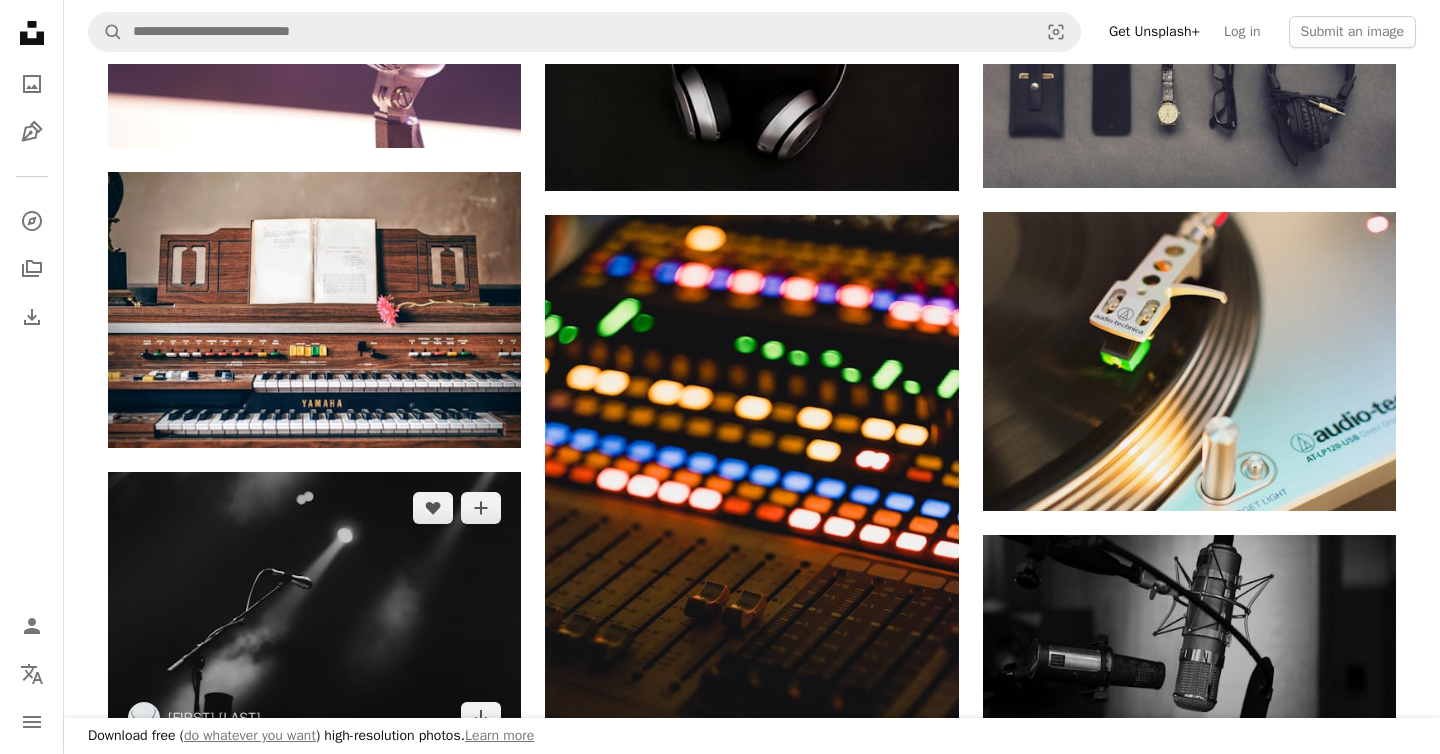 scroll, scrollTop: 762, scrollLeft: 0, axis: vertical 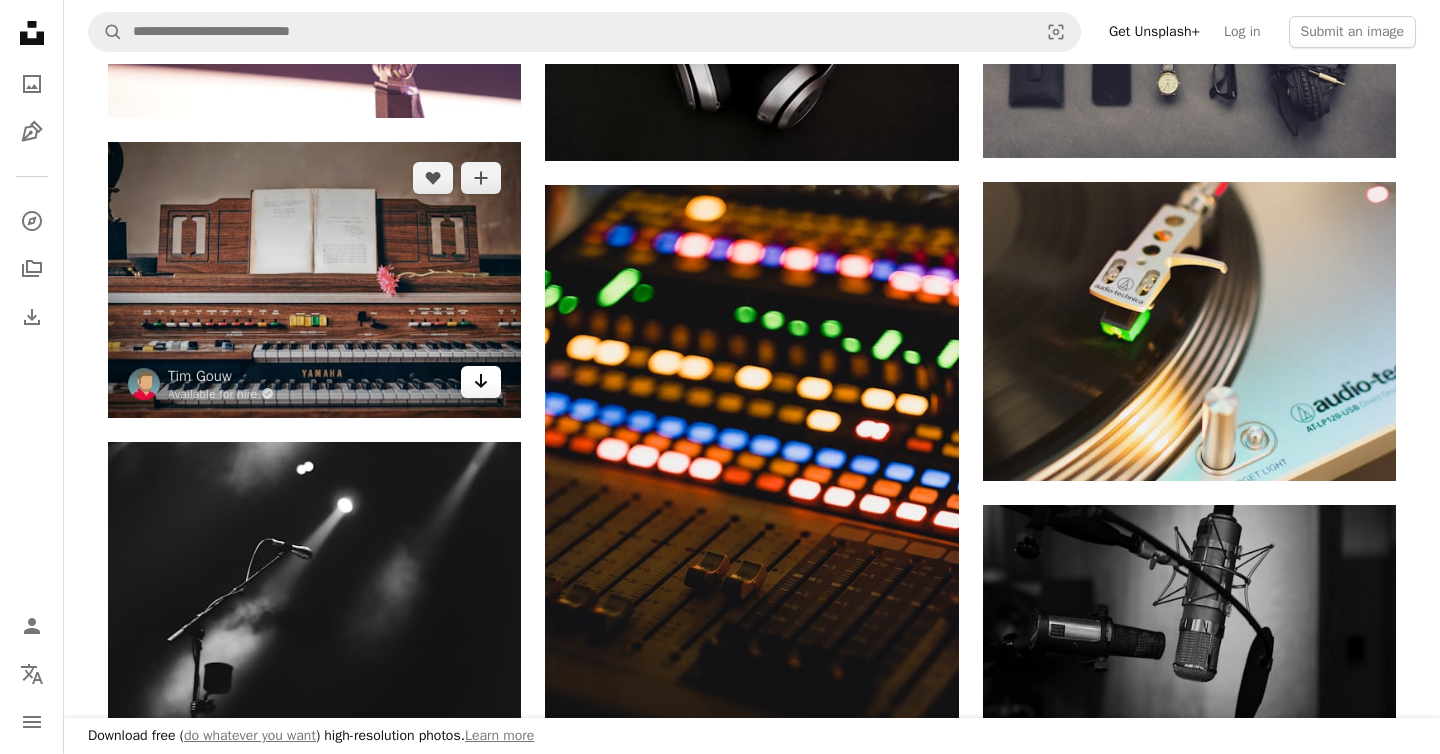 click on "Arrow pointing down" at bounding box center [481, 382] 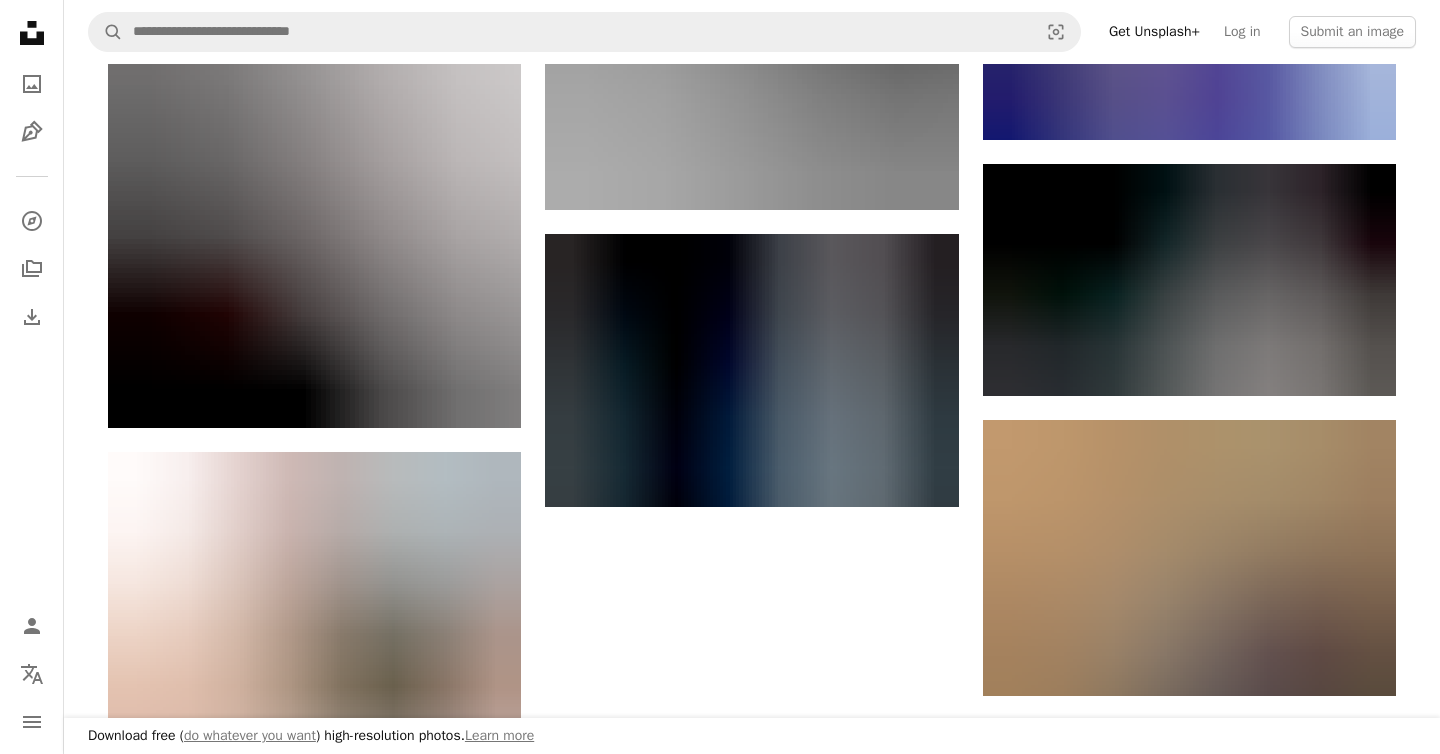 scroll, scrollTop: 1997, scrollLeft: 0, axis: vertical 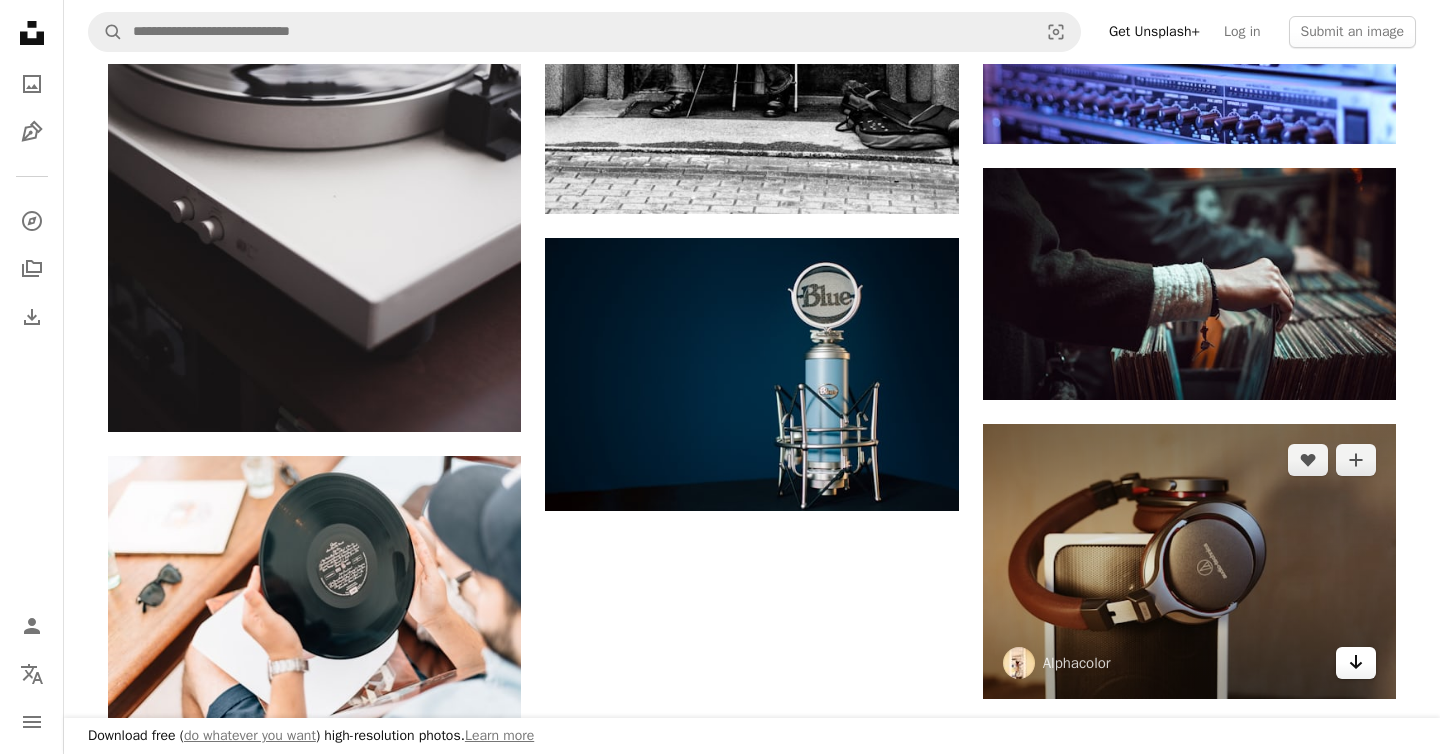 click on "Arrow pointing down" 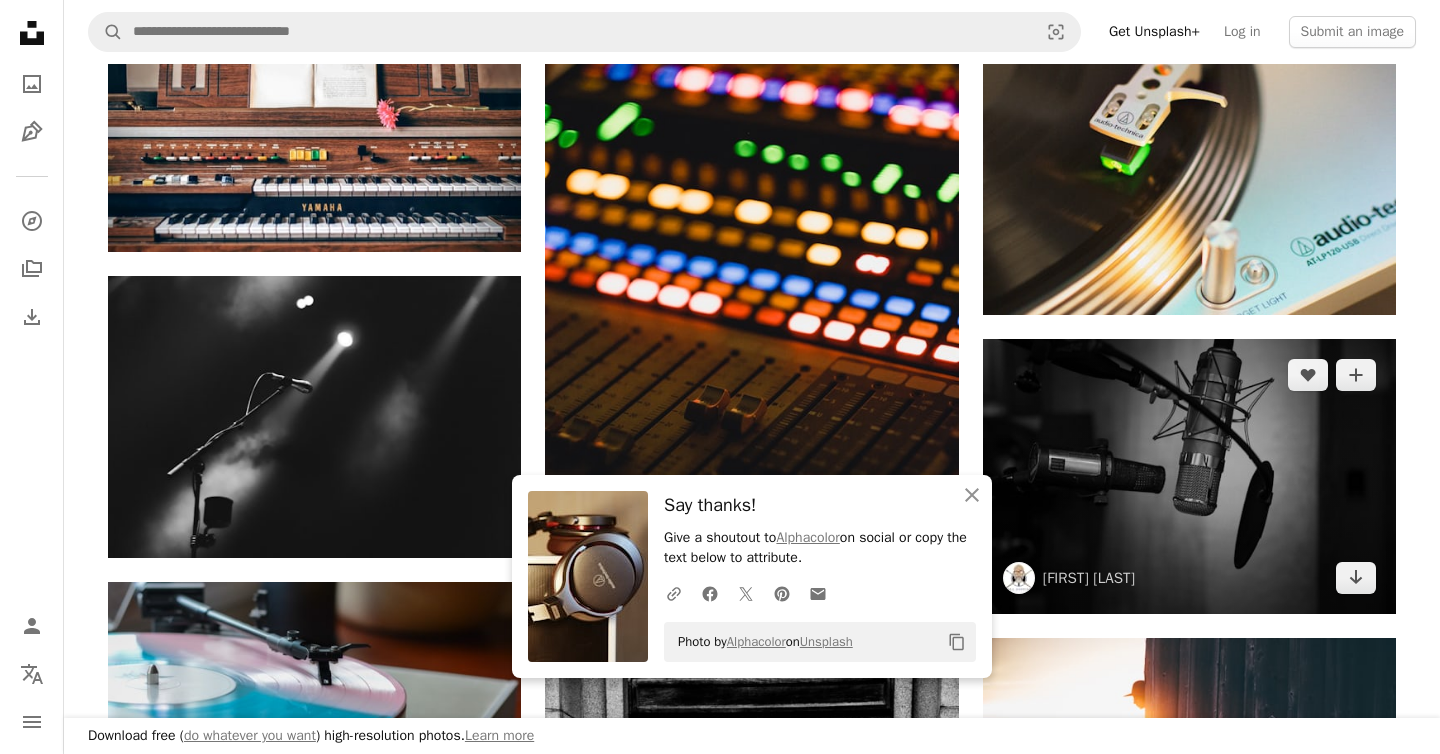 scroll, scrollTop: 866, scrollLeft: 0, axis: vertical 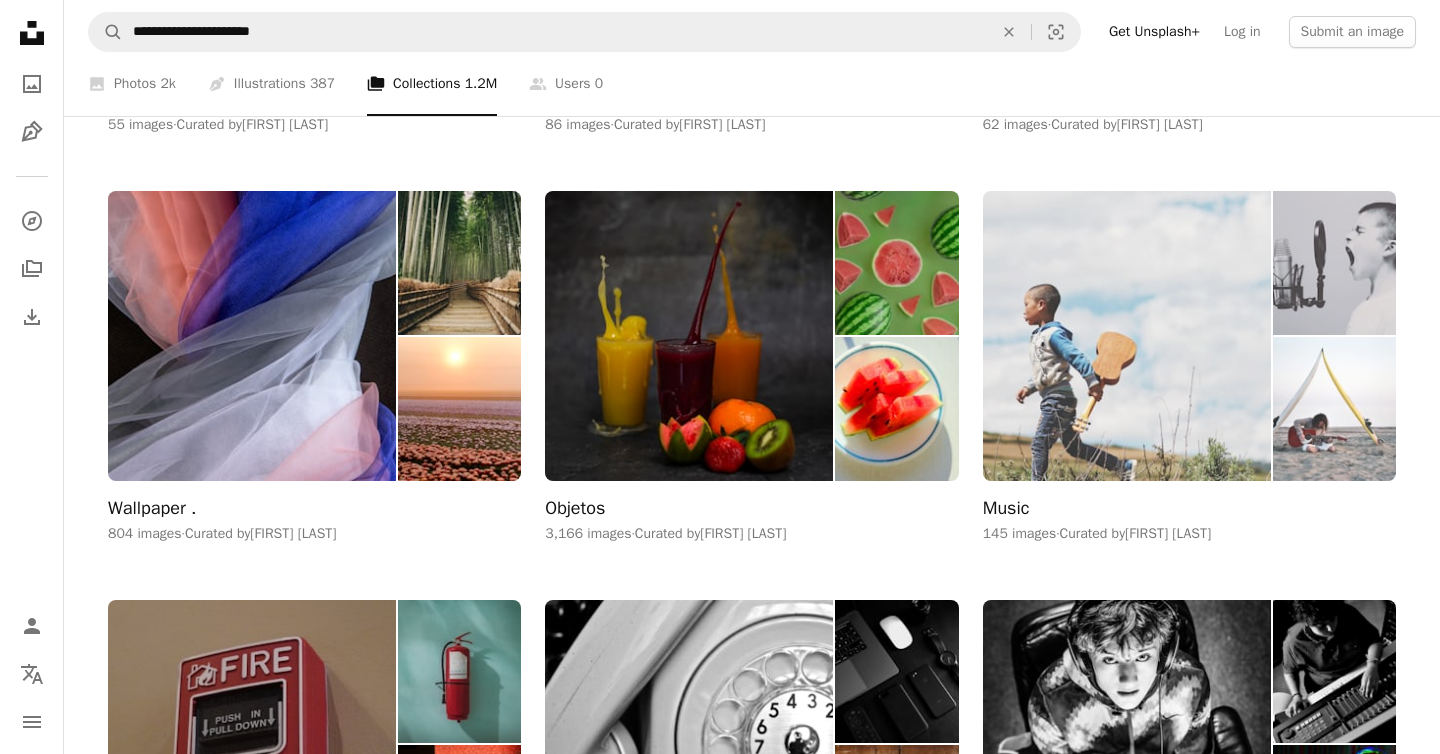 click at bounding box center (1127, 335) 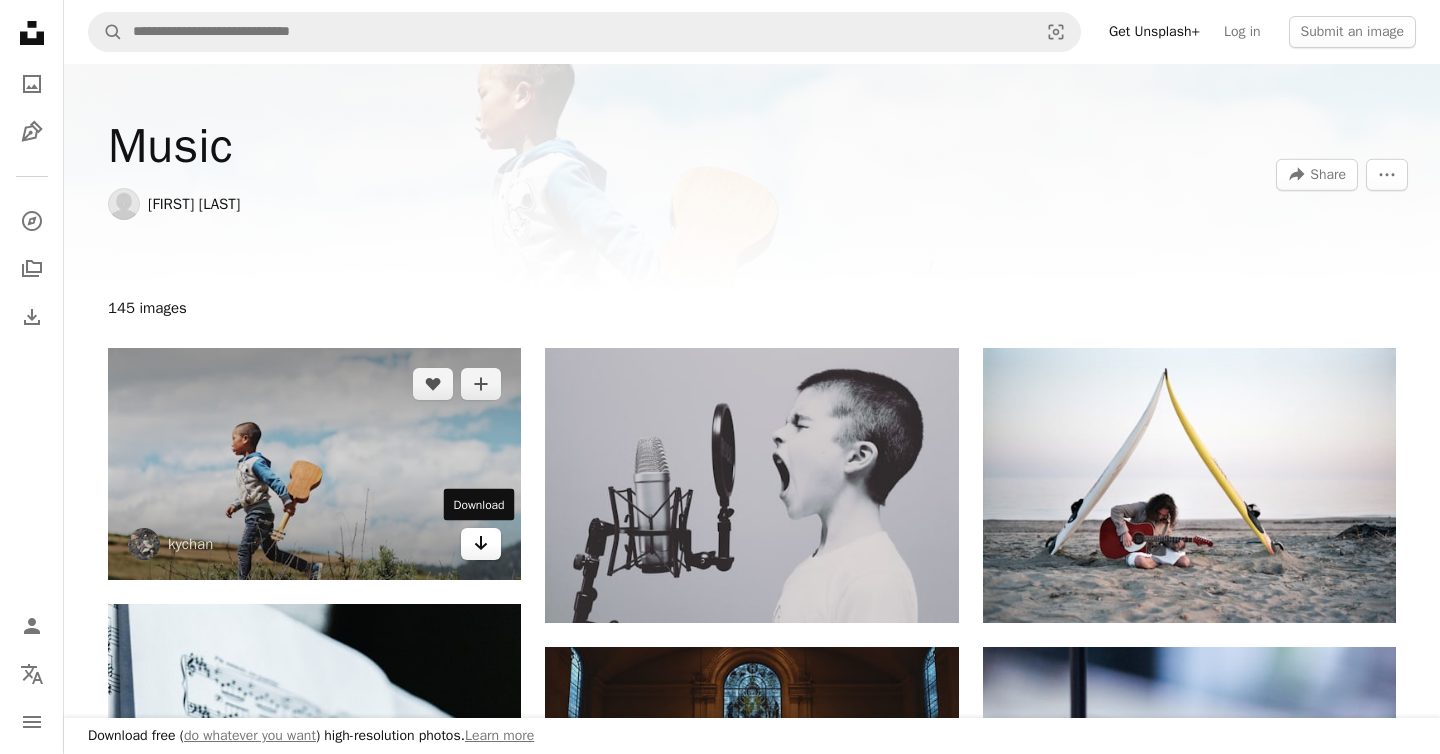 click on "Arrow pointing down" at bounding box center [481, 544] 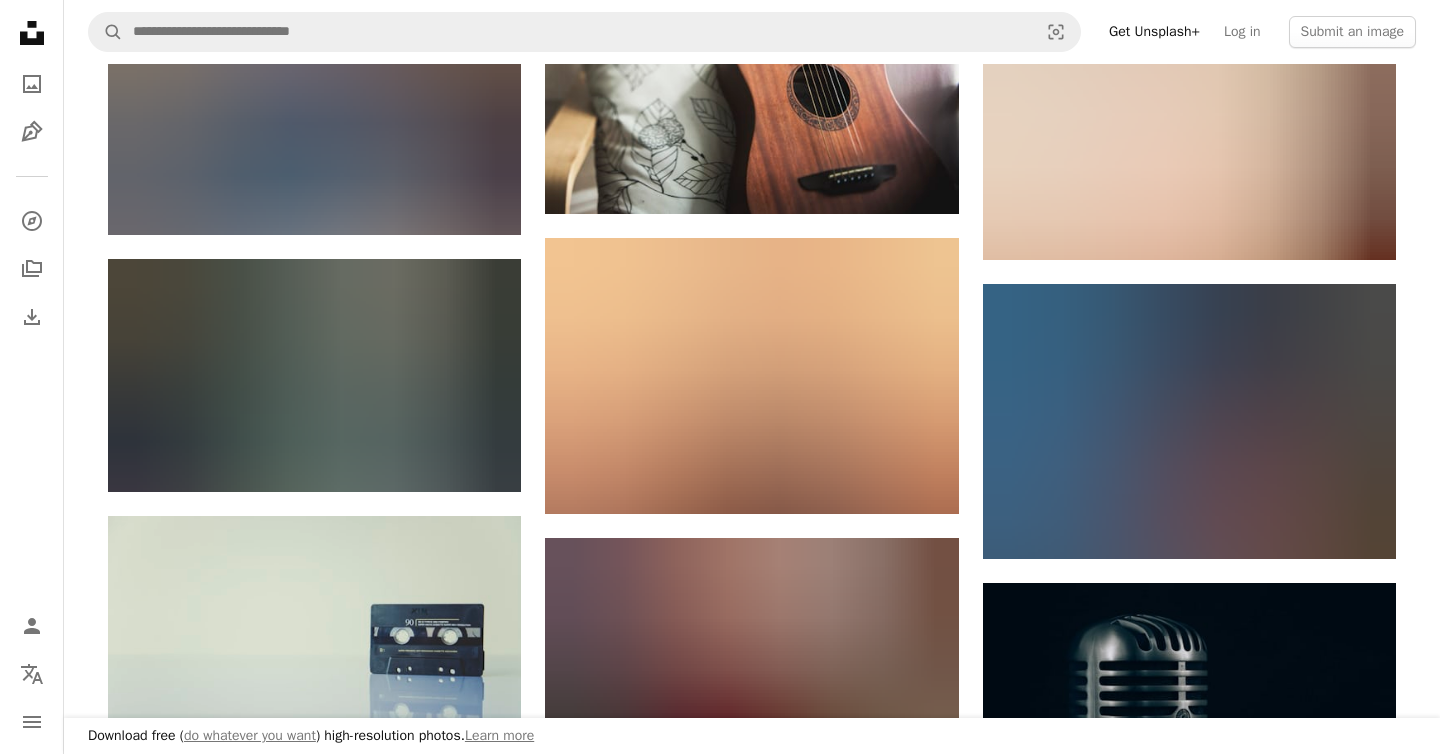 scroll, scrollTop: 1296, scrollLeft: 0, axis: vertical 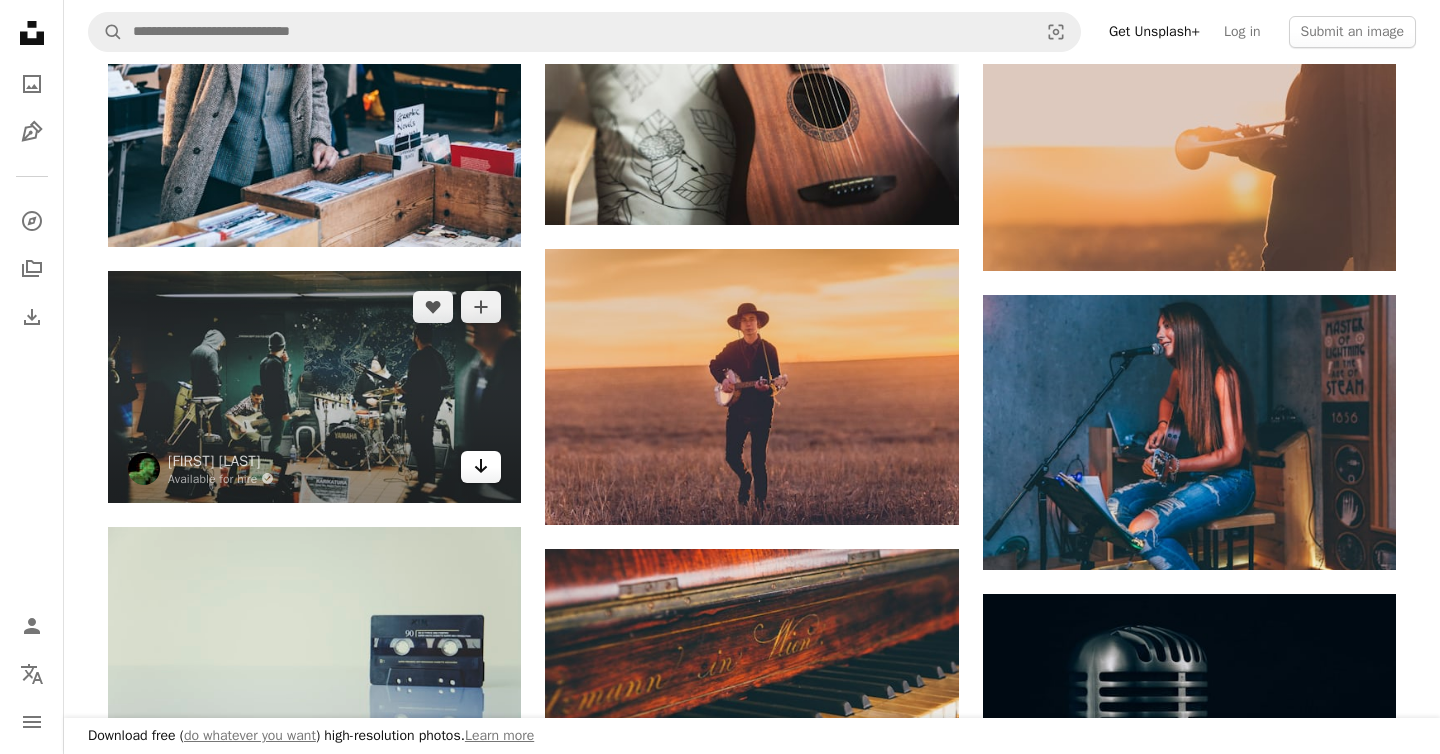 click on "Arrow pointing down" at bounding box center [481, 467] 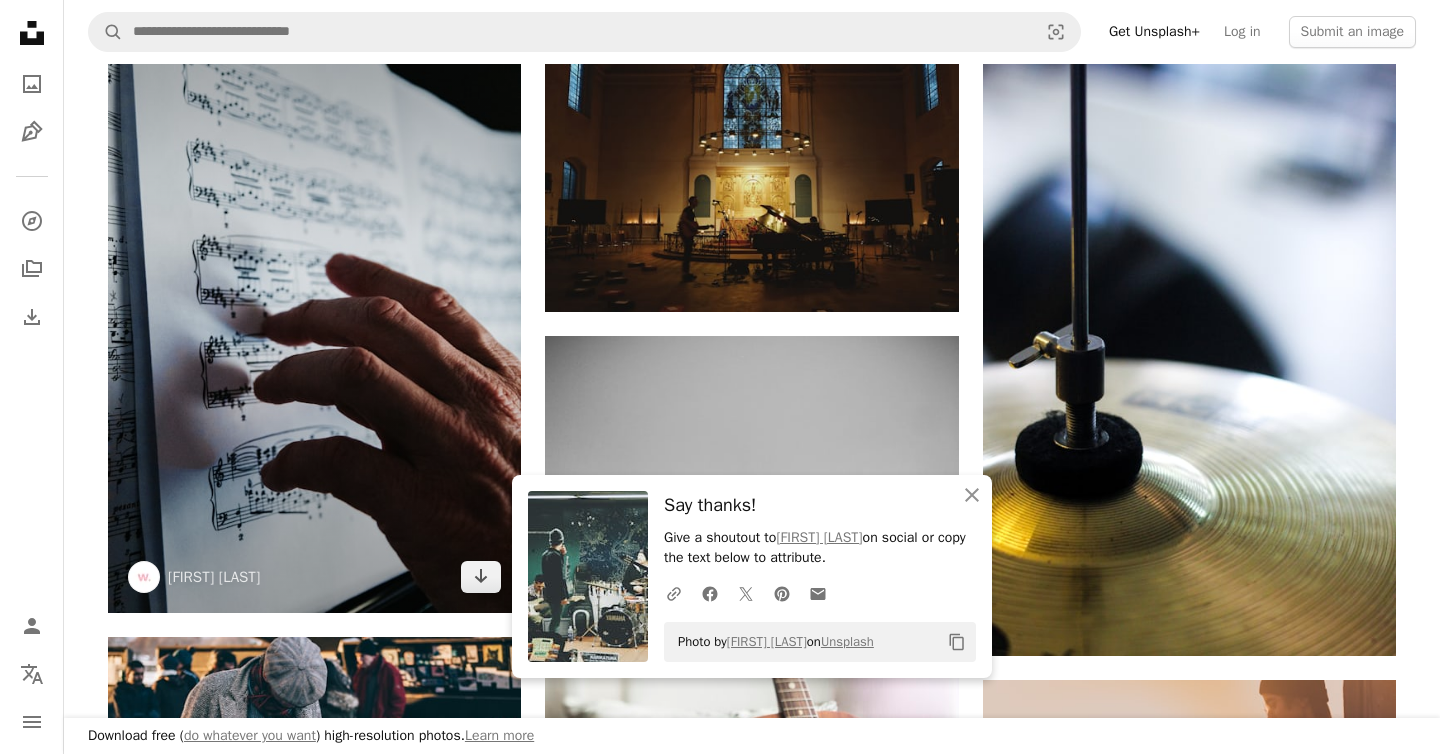 scroll, scrollTop: 601, scrollLeft: 0, axis: vertical 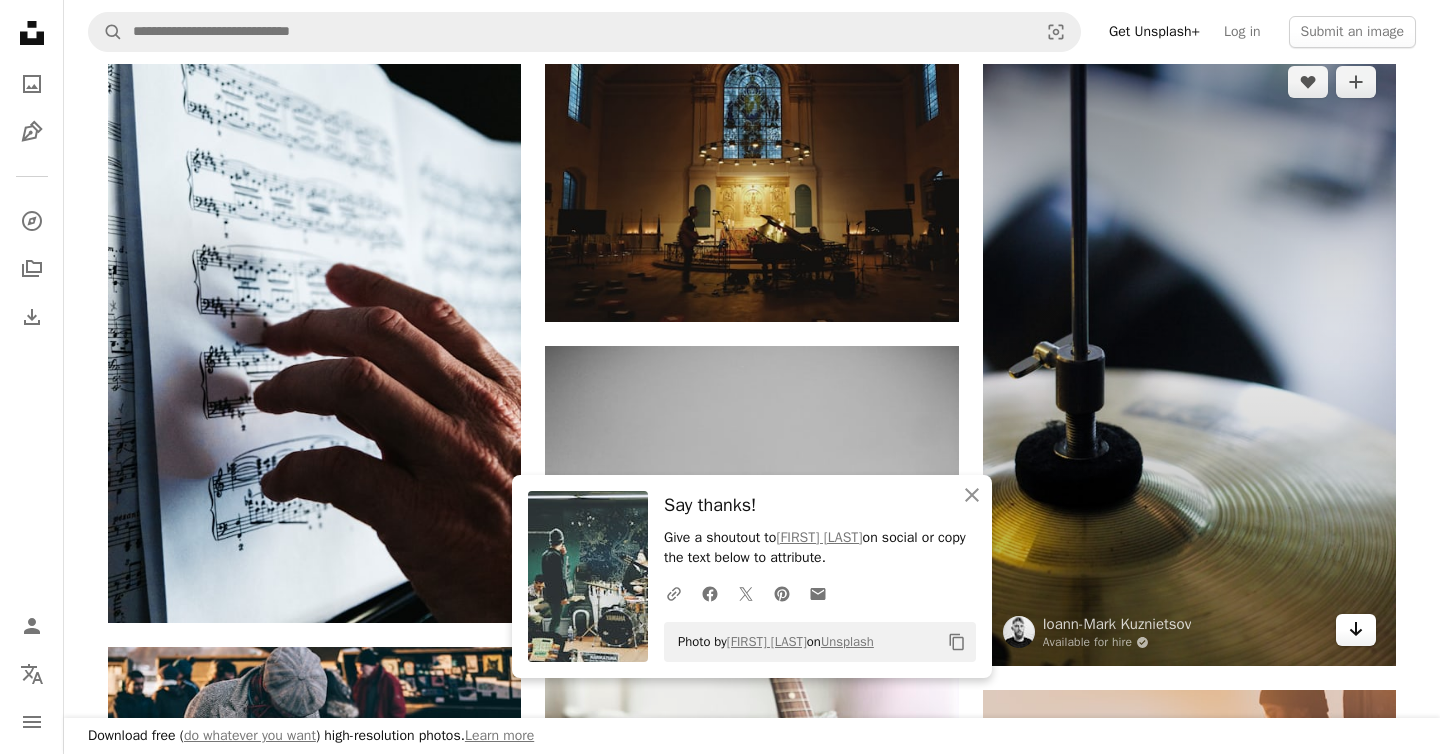 click on "Arrow pointing down" at bounding box center (1356, 630) 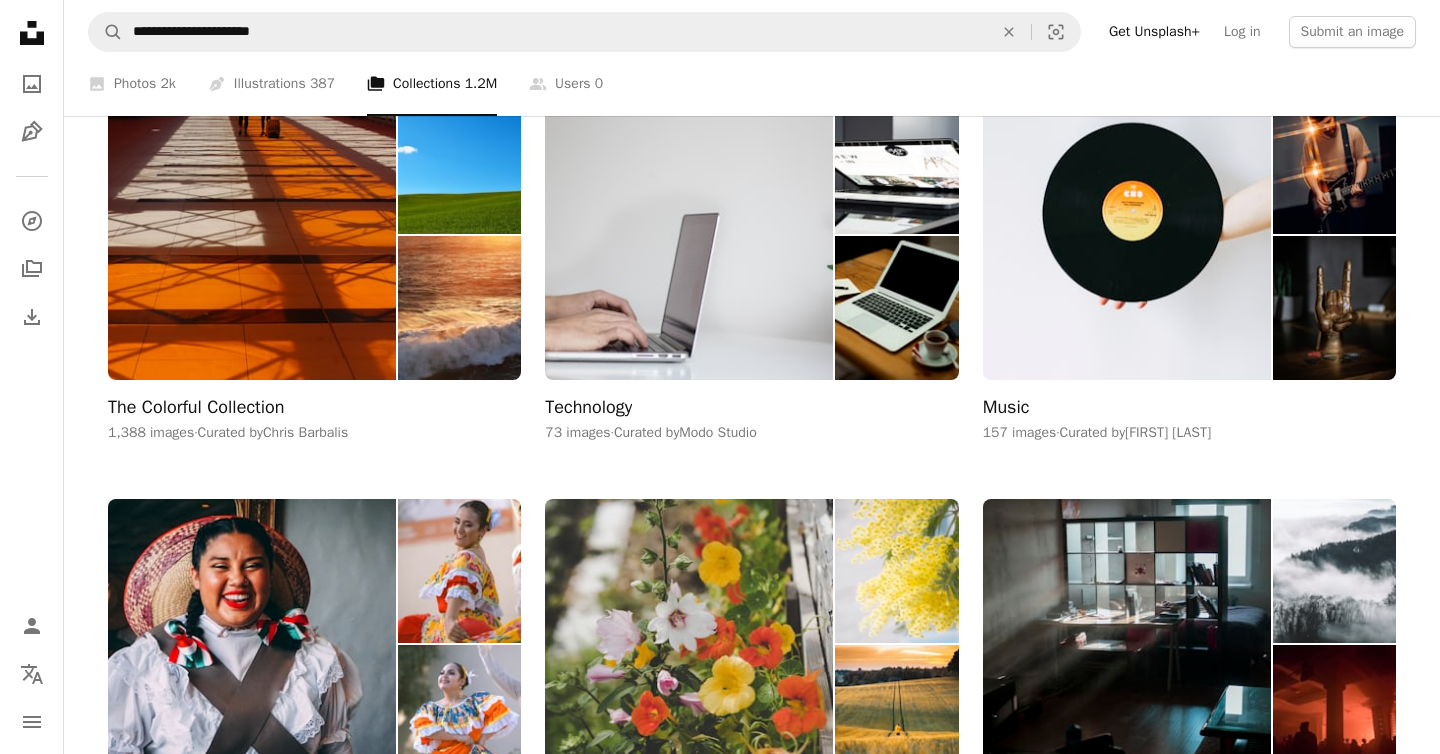scroll, scrollTop: 23112, scrollLeft: 0, axis: vertical 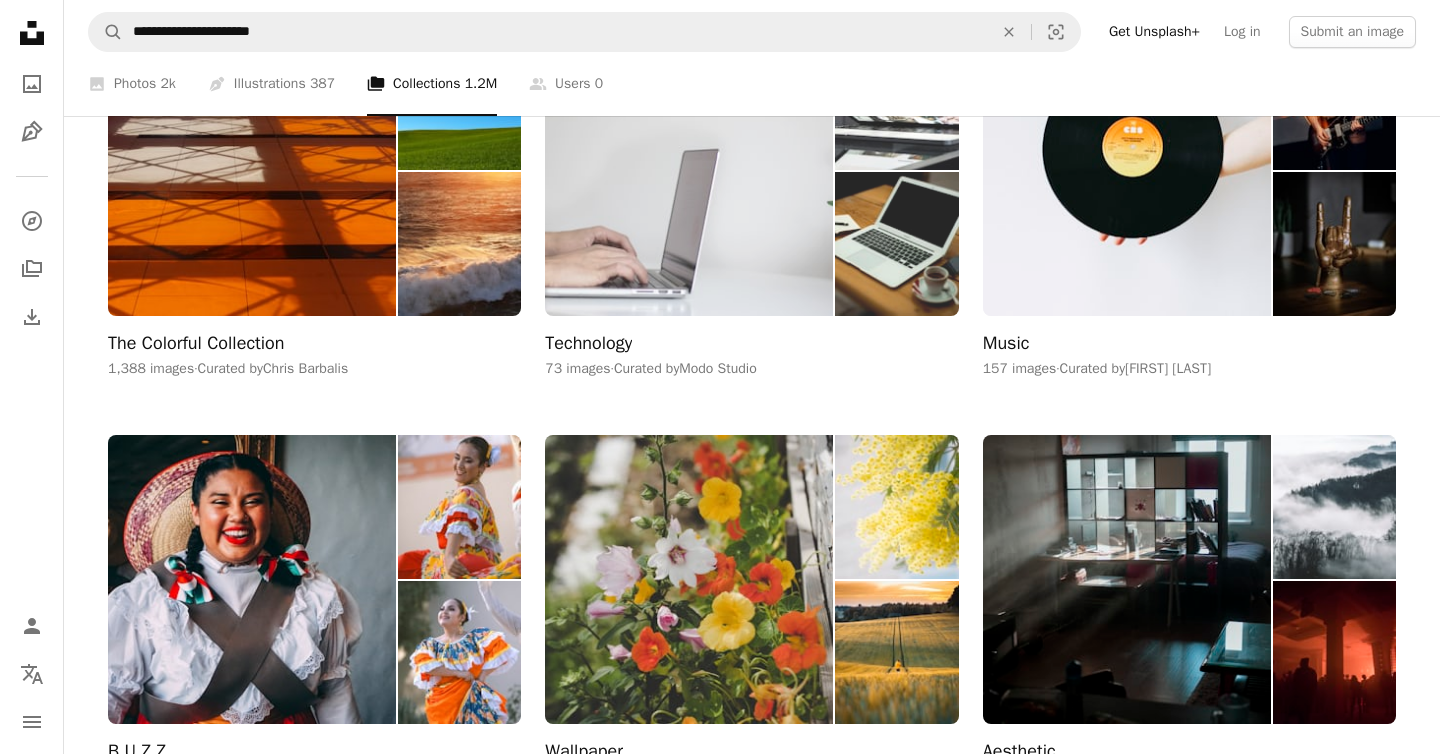 click at bounding box center (896, 244) 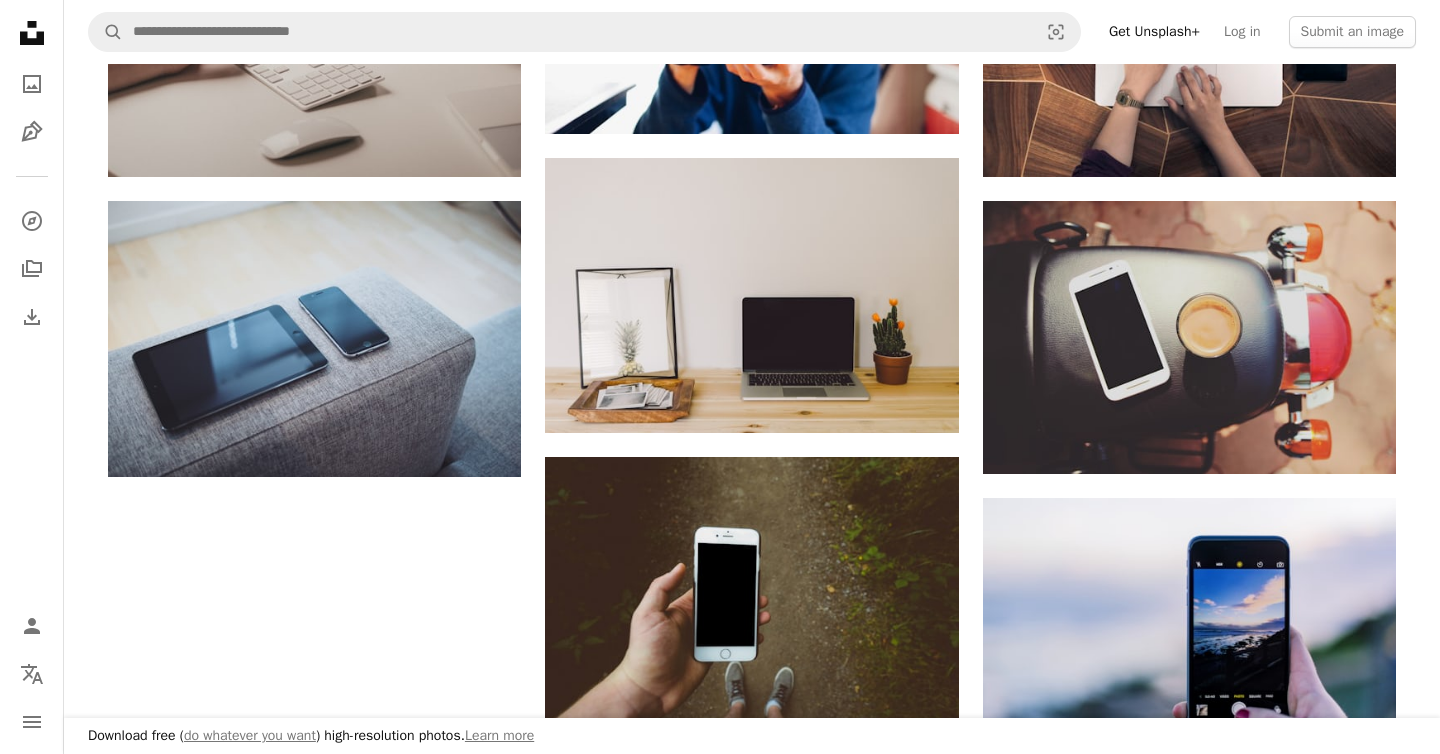 scroll, scrollTop: 1647, scrollLeft: 0, axis: vertical 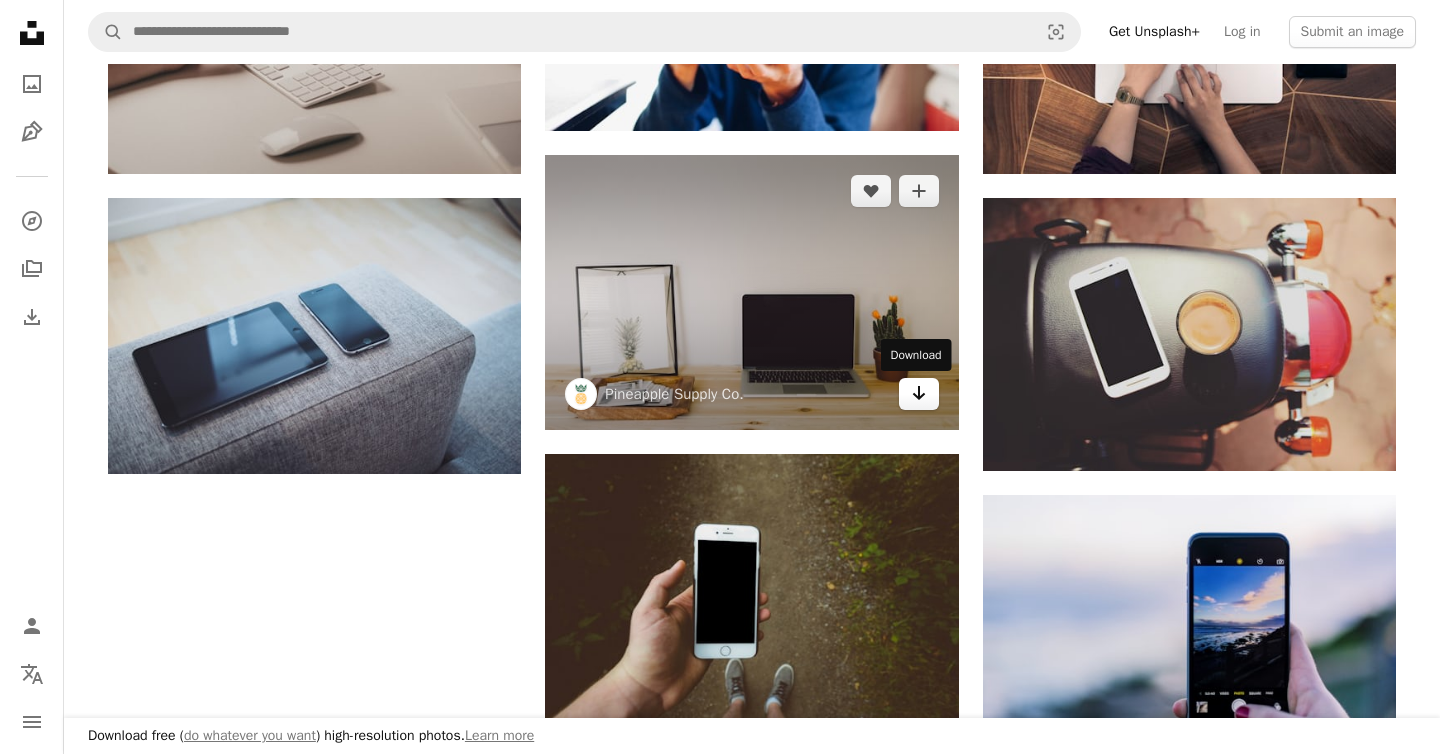 click on "Arrow pointing down" 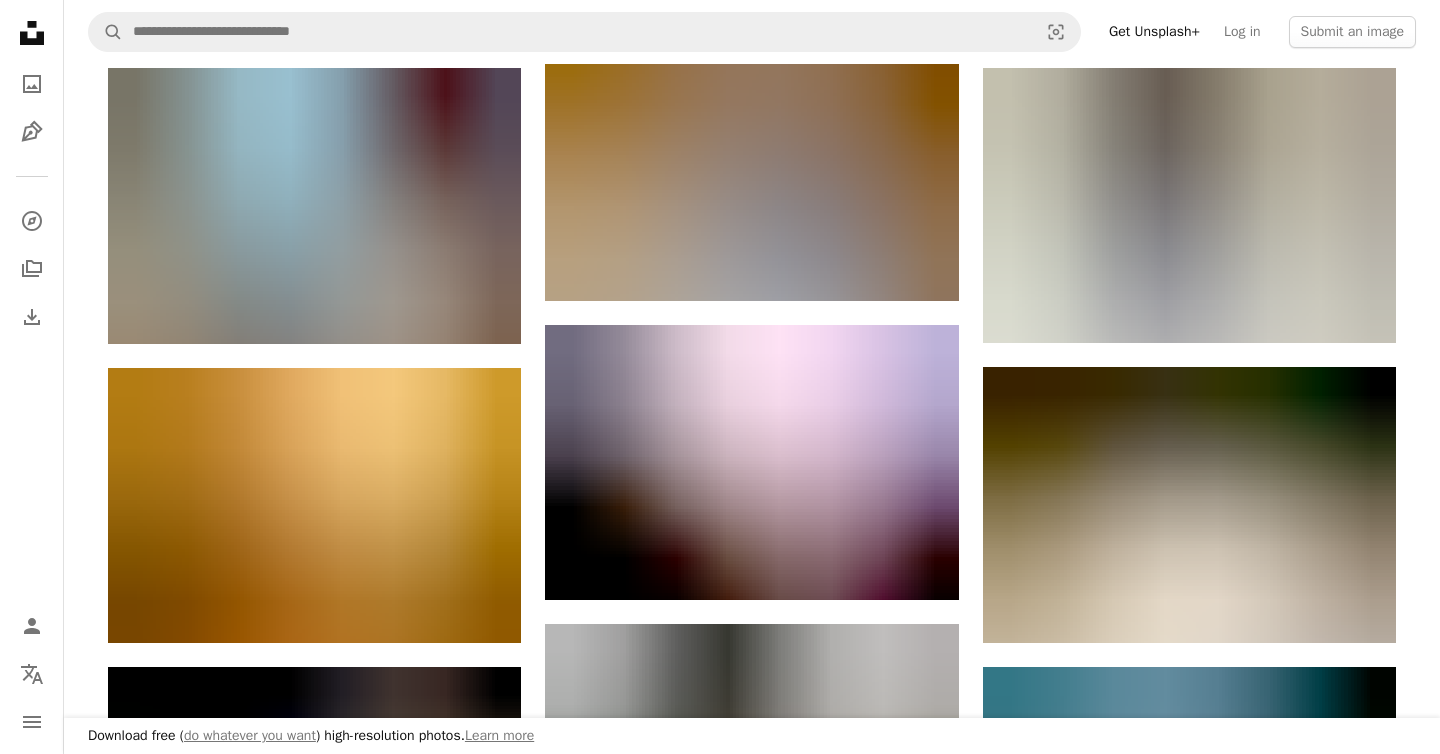 scroll, scrollTop: 578, scrollLeft: 0, axis: vertical 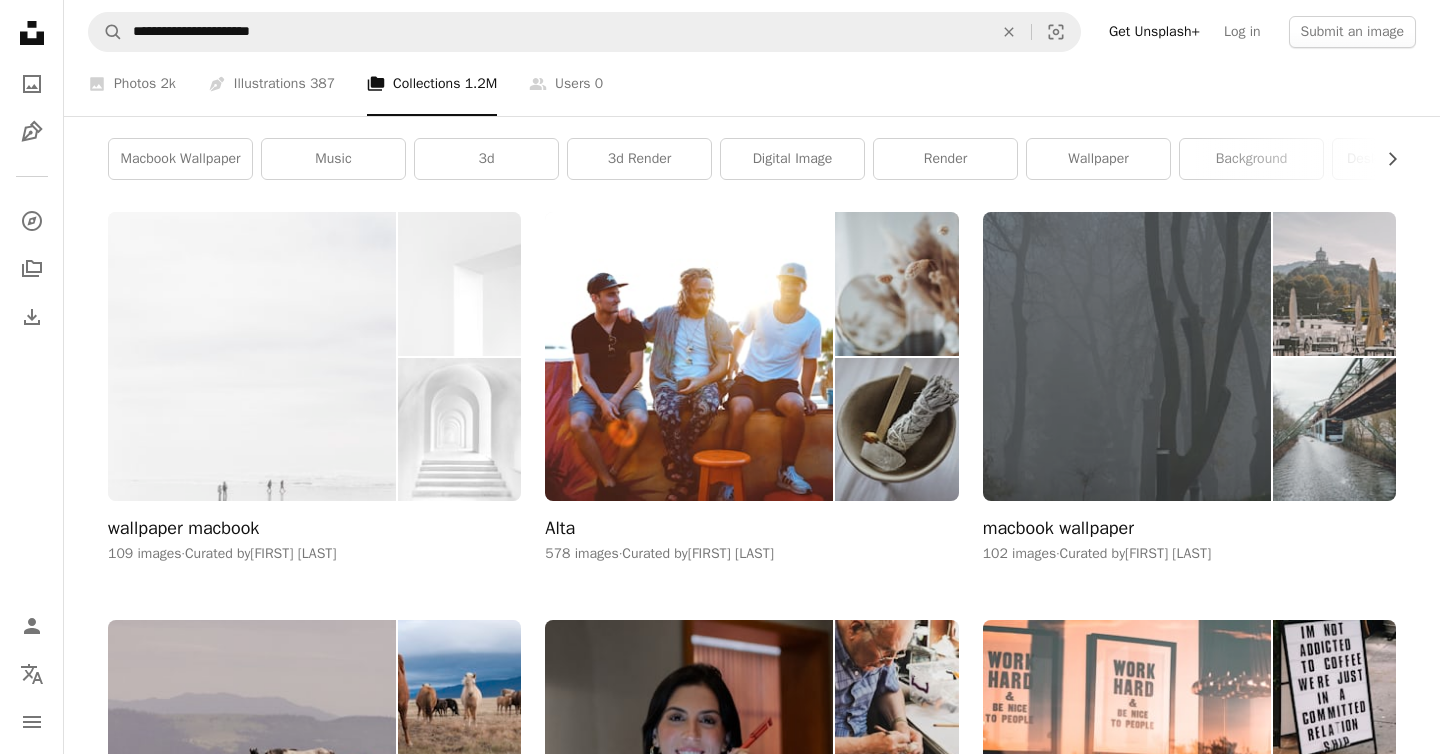 click at bounding box center (1334, 430) 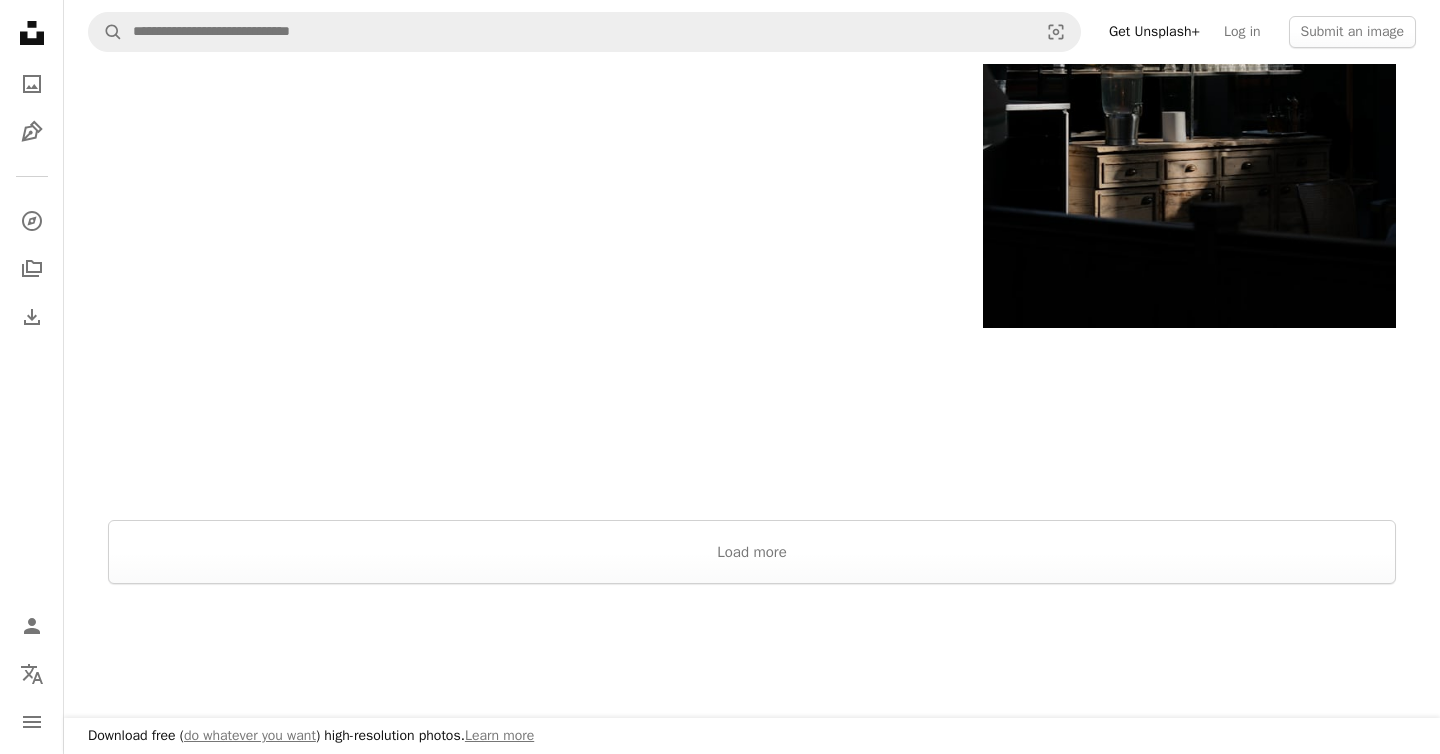 scroll, scrollTop: 4111, scrollLeft: 0, axis: vertical 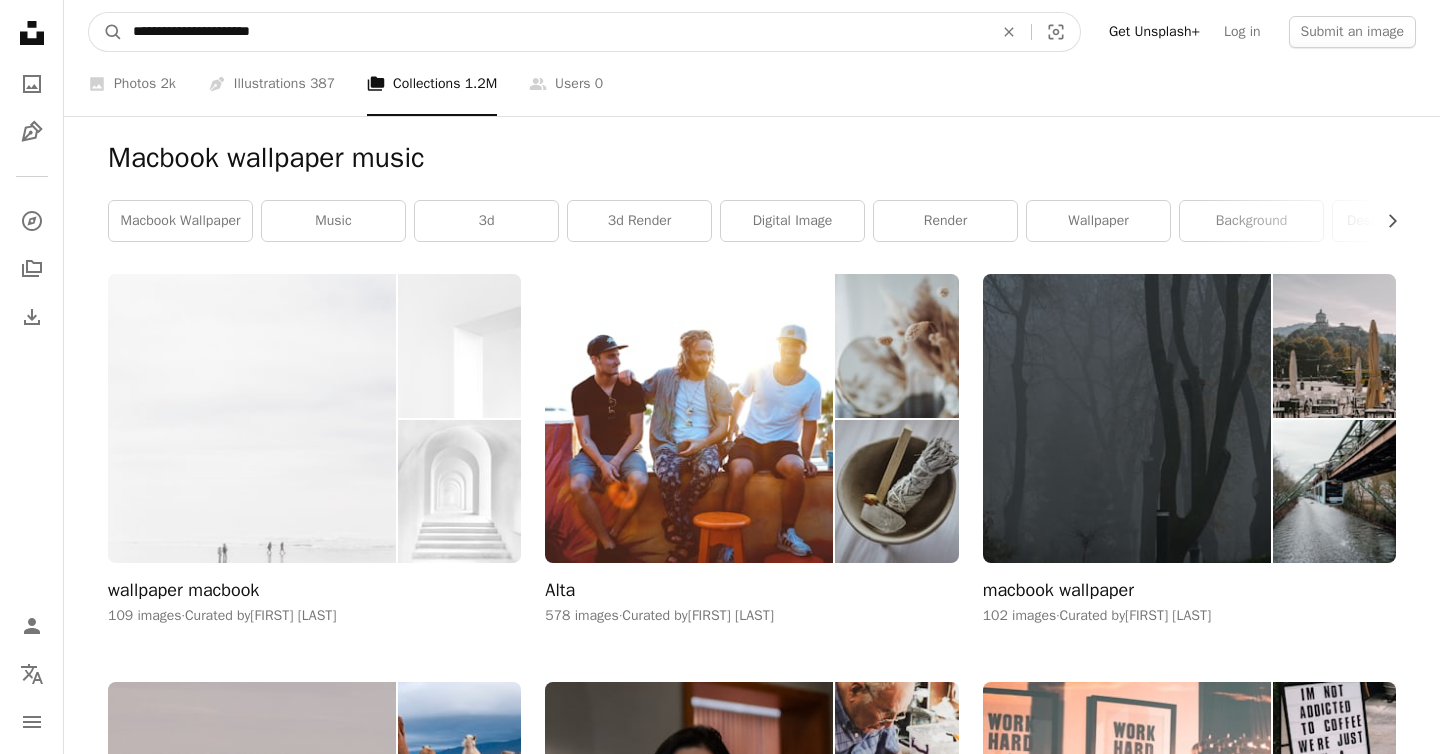 click on "**********" at bounding box center (555, 32) 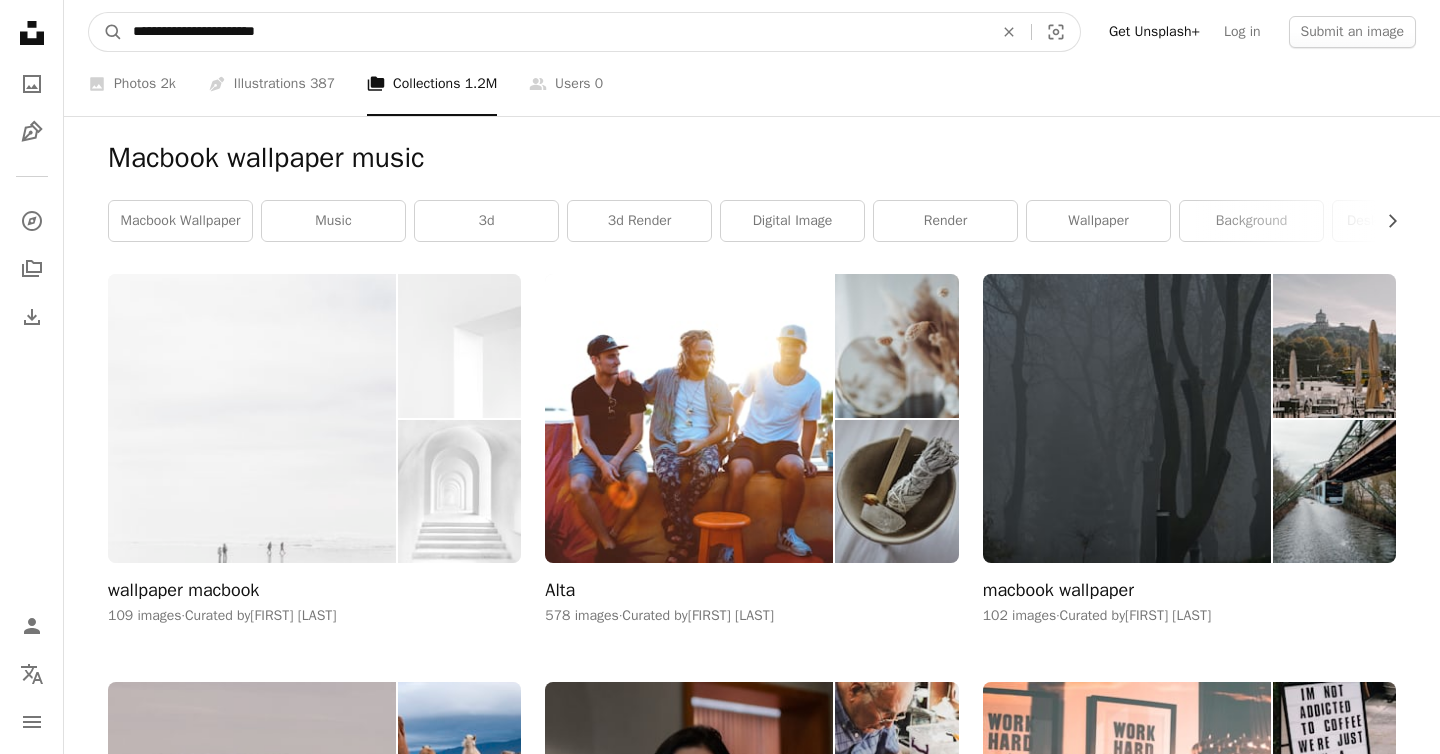 type on "**********" 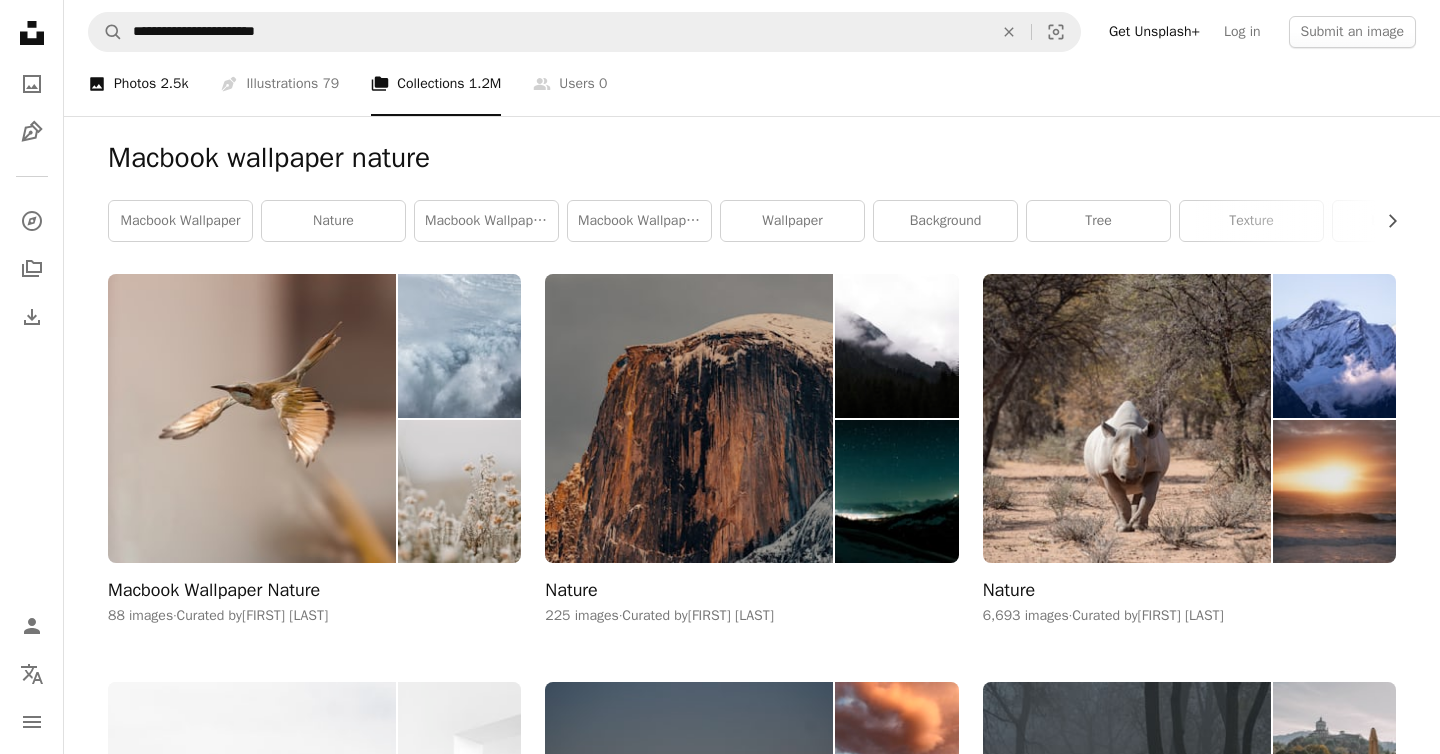 click on "2.5k" at bounding box center (174, 84) 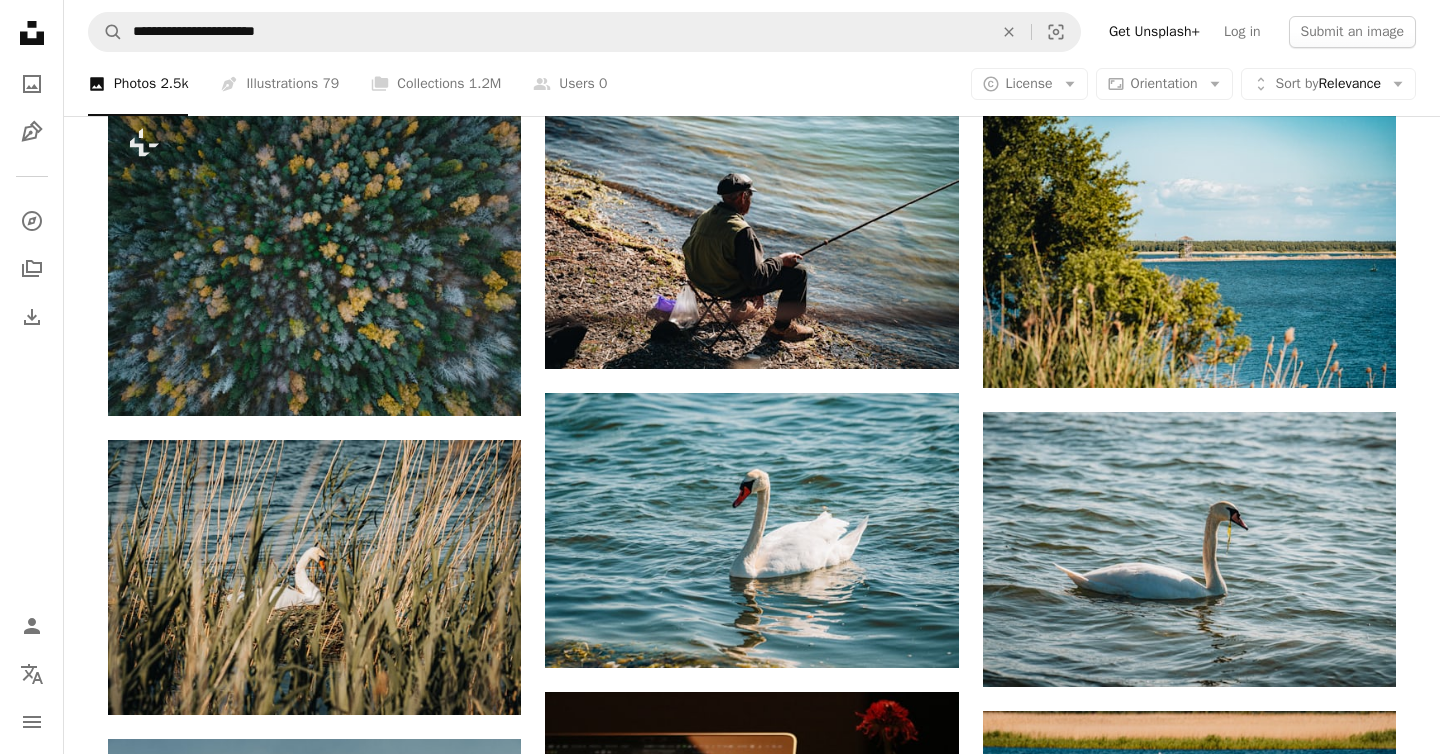scroll, scrollTop: 1371, scrollLeft: 0, axis: vertical 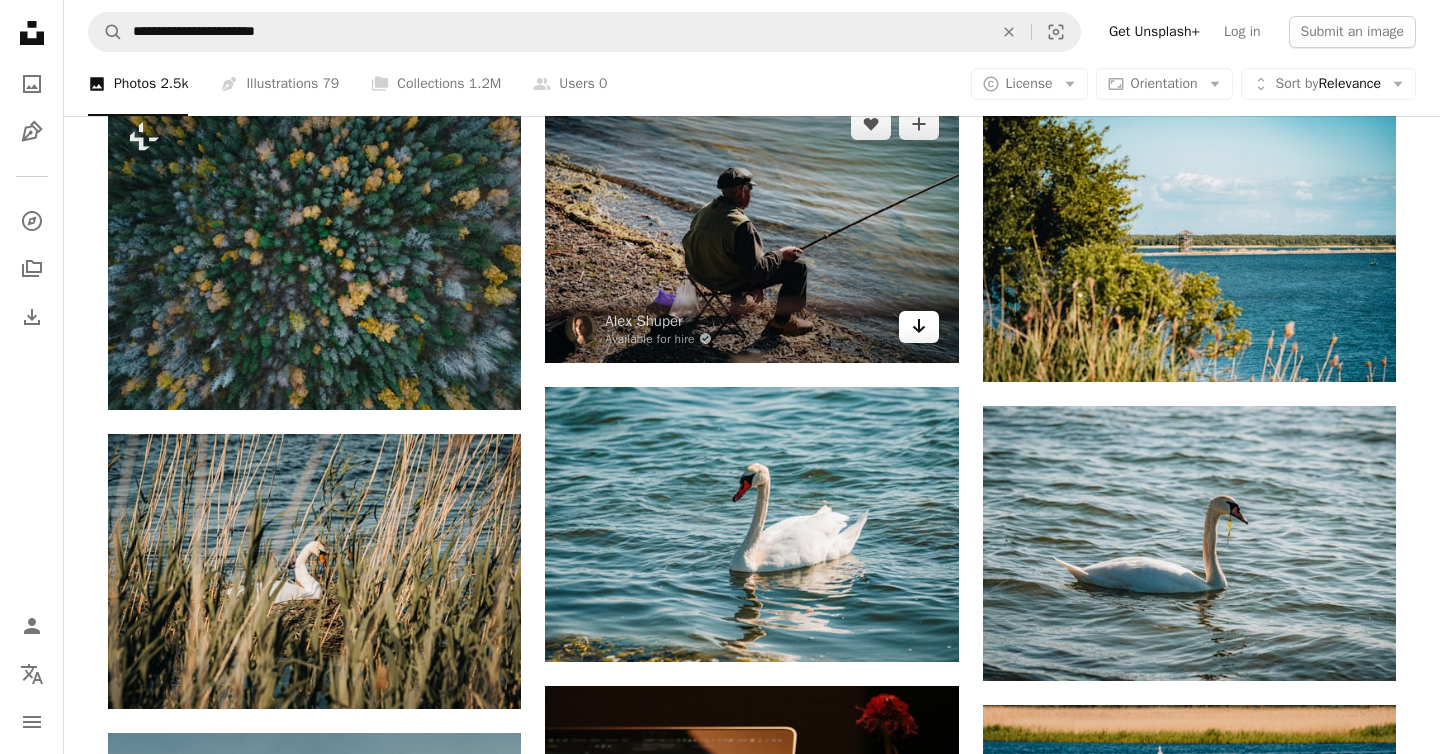 click on "Arrow pointing down" at bounding box center (919, 327) 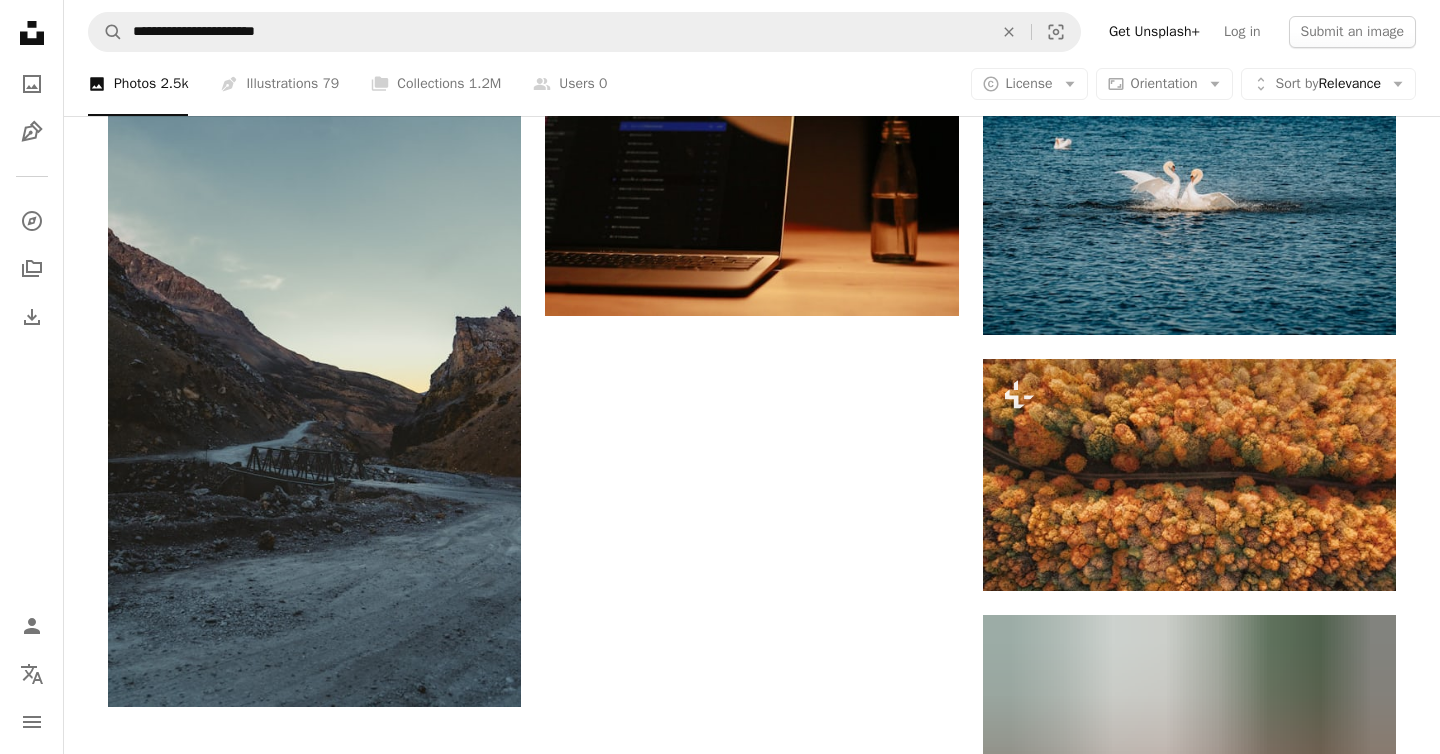 scroll, scrollTop: 2012, scrollLeft: 0, axis: vertical 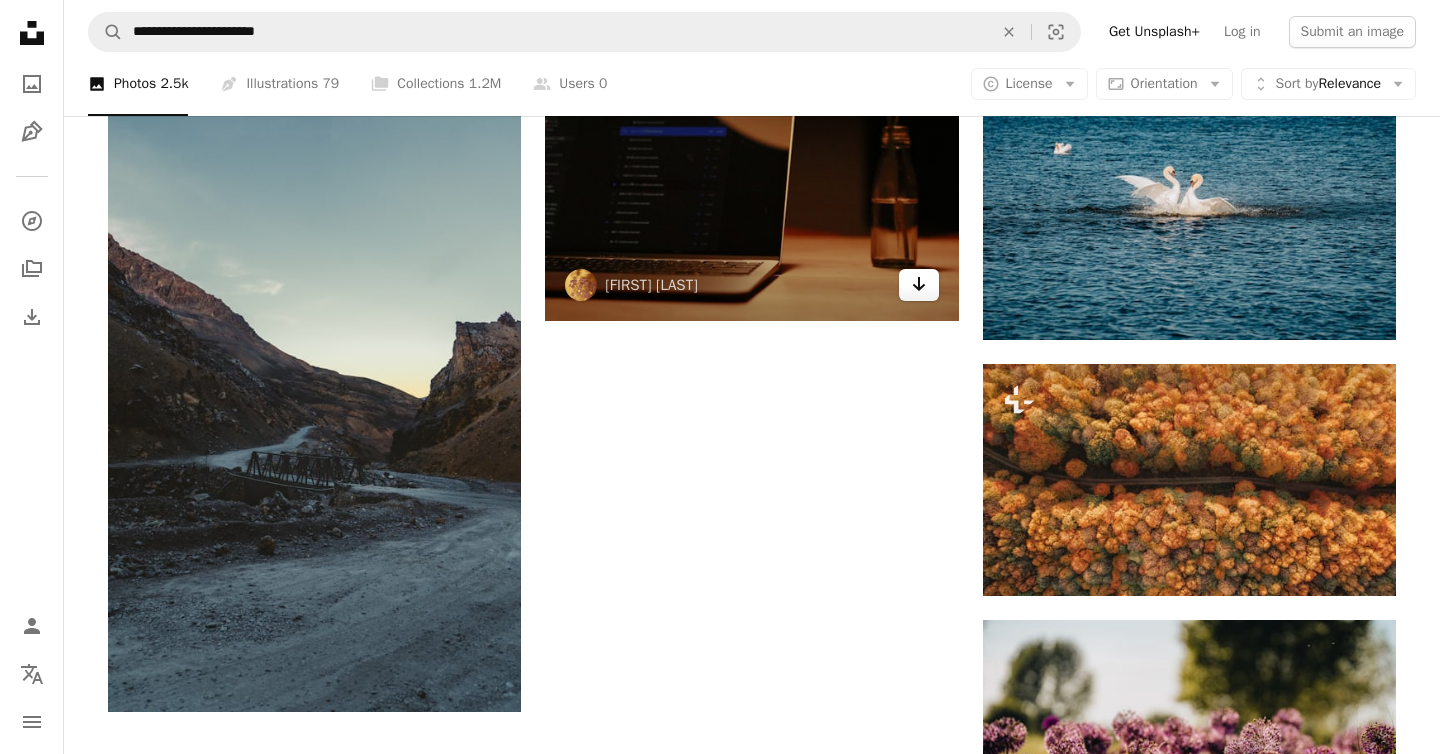 click 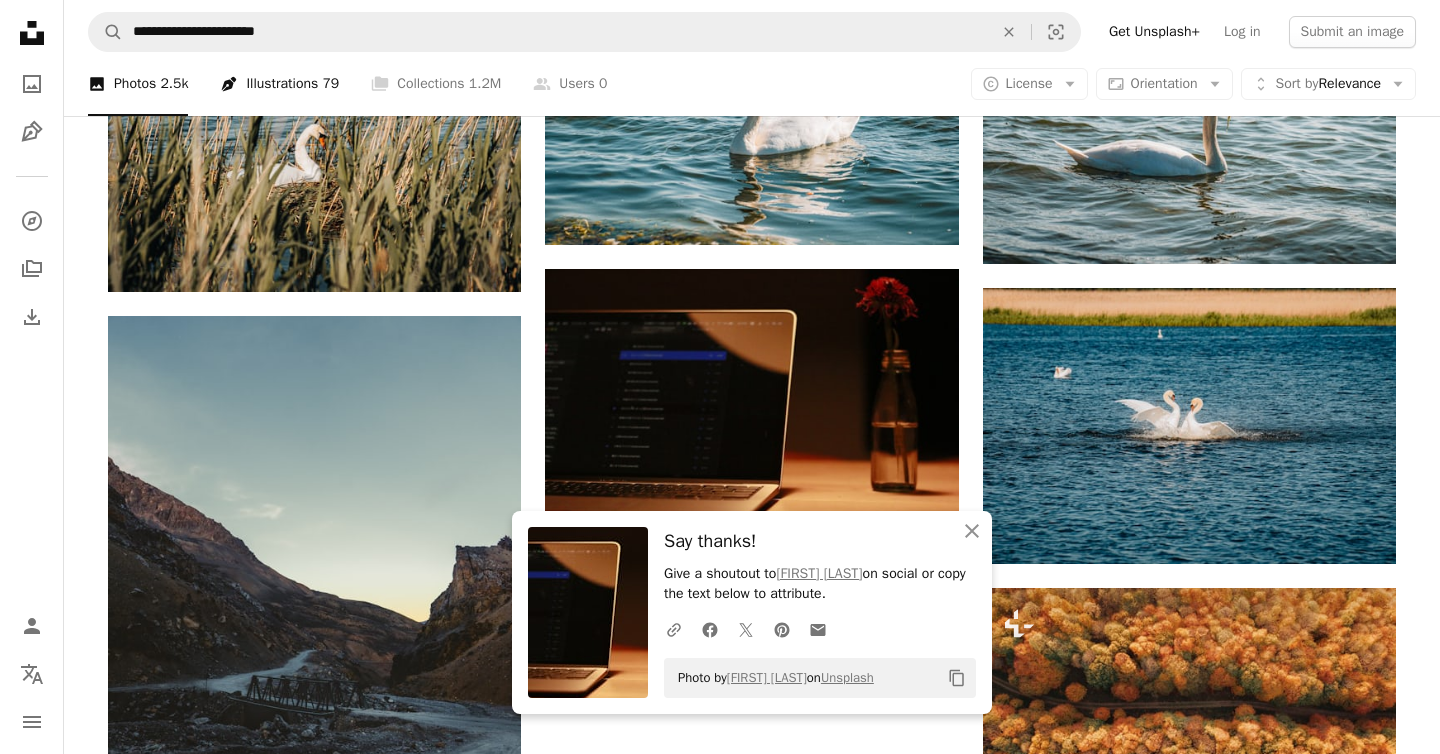 scroll, scrollTop: 1779, scrollLeft: 0, axis: vertical 